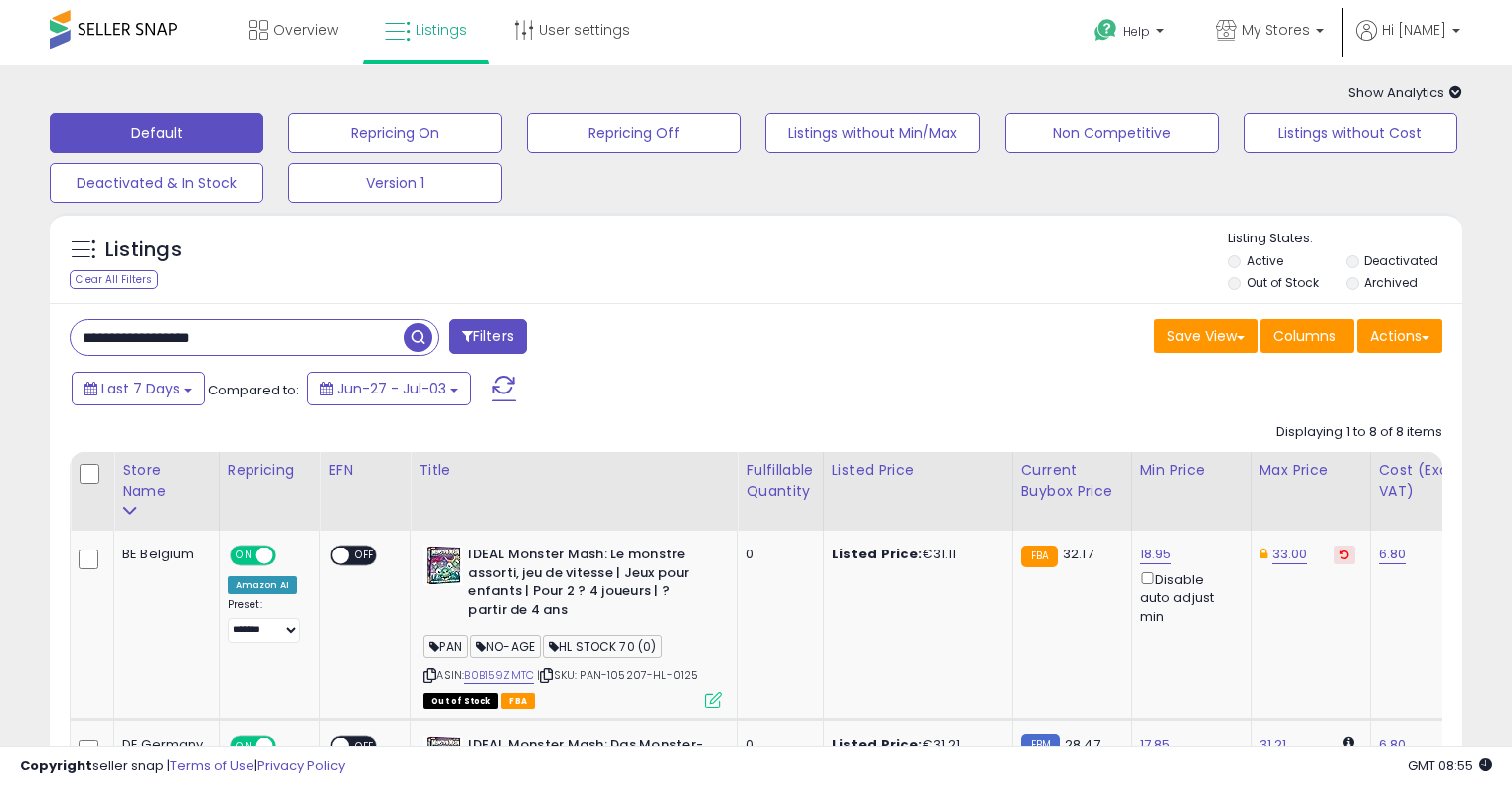 scroll, scrollTop: 0, scrollLeft: 0, axis: both 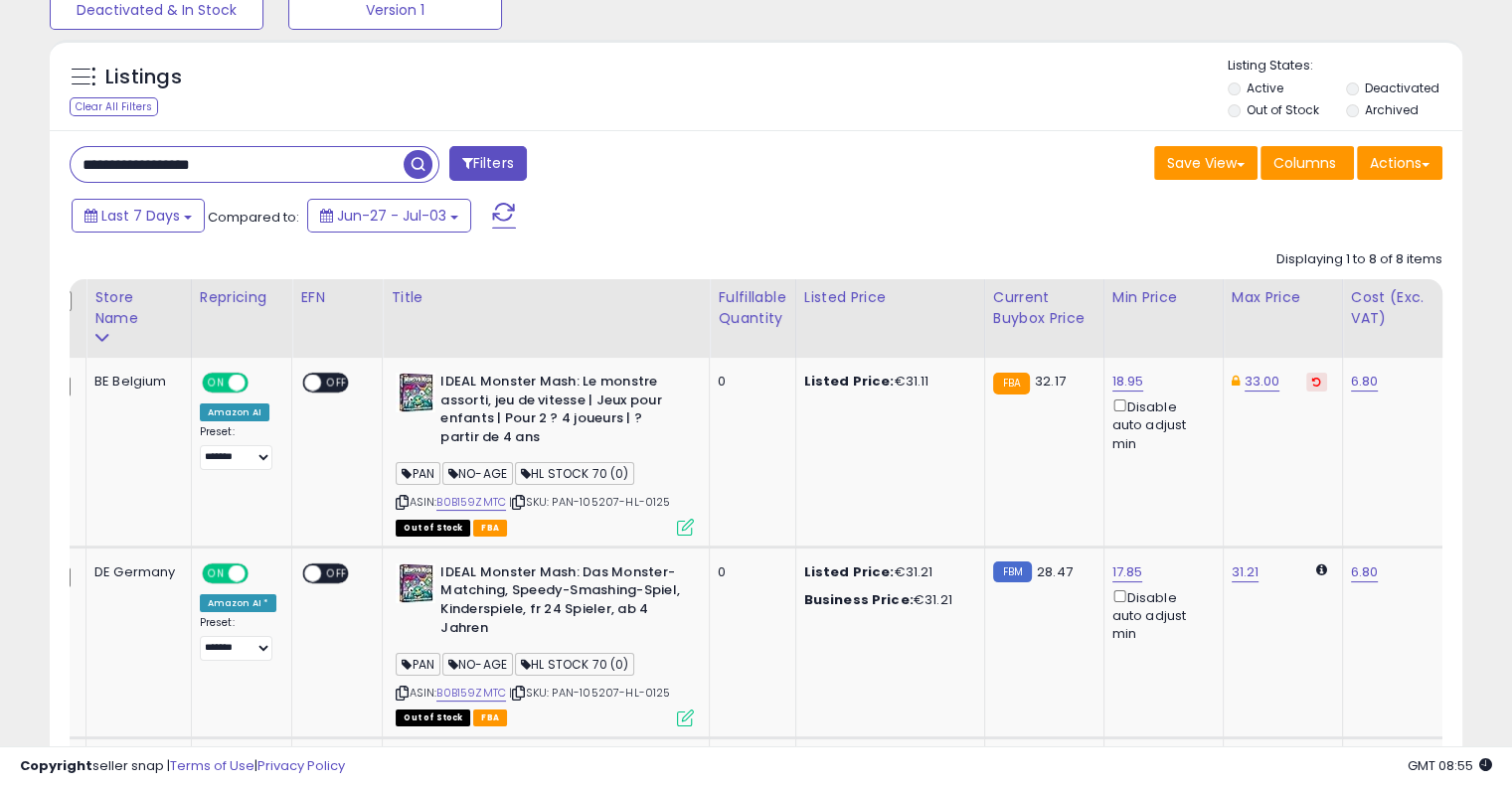 click on "**********" at bounding box center (237, 164) 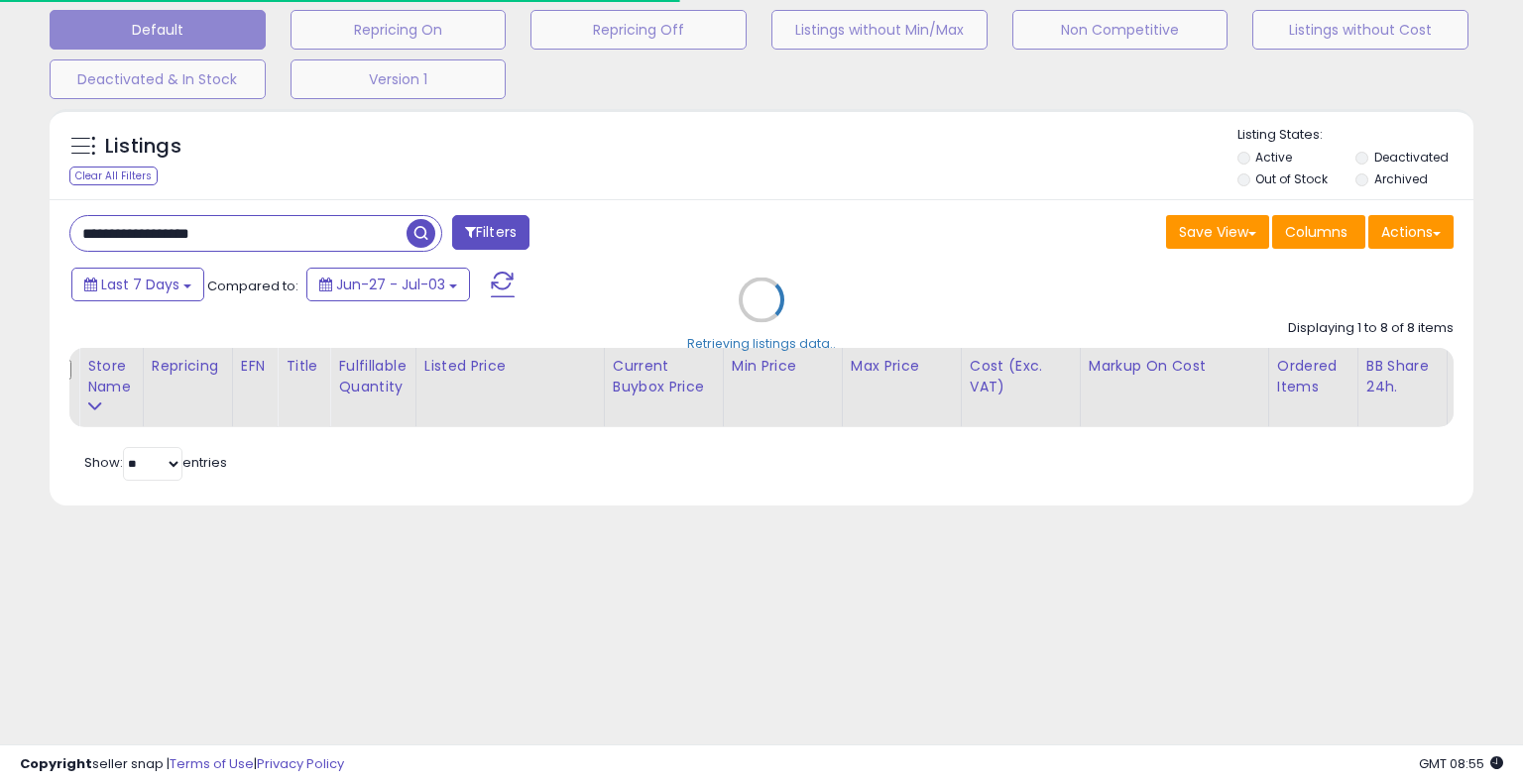 click on "Retrieving listings data.." at bounding box center (762, 314) 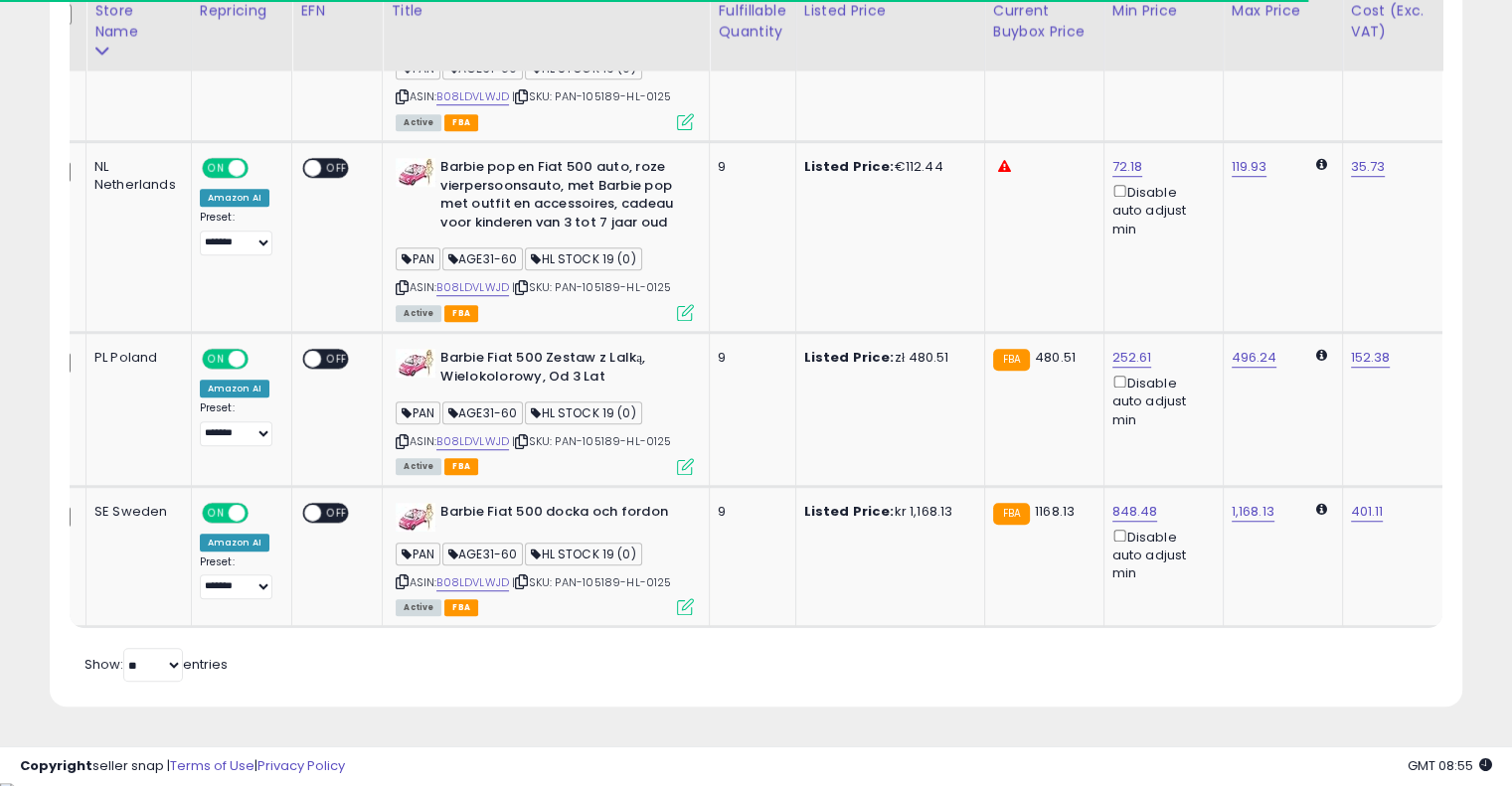 scroll, scrollTop: 1363, scrollLeft: 0, axis: vertical 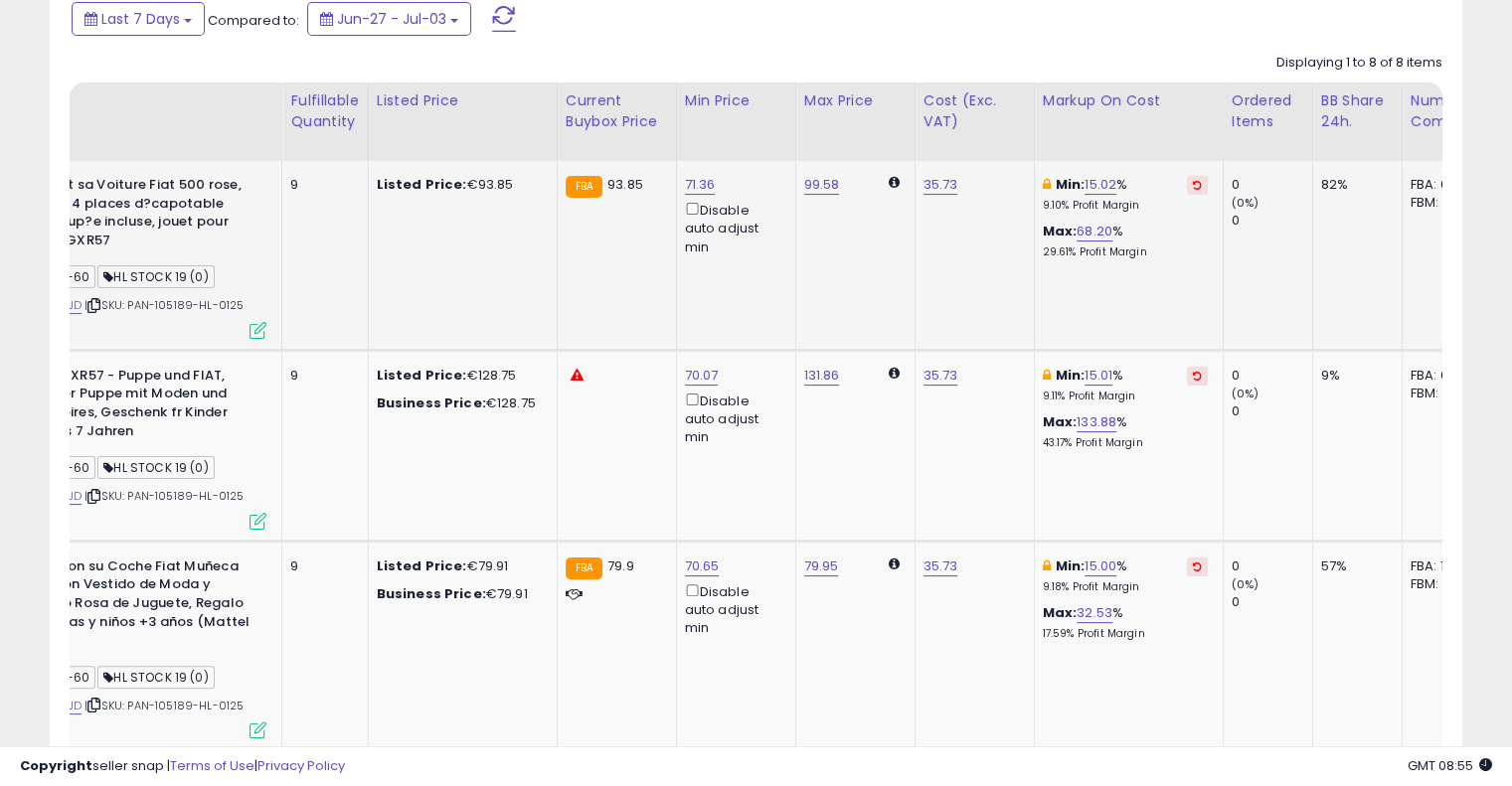 click at bounding box center [1197, 185] 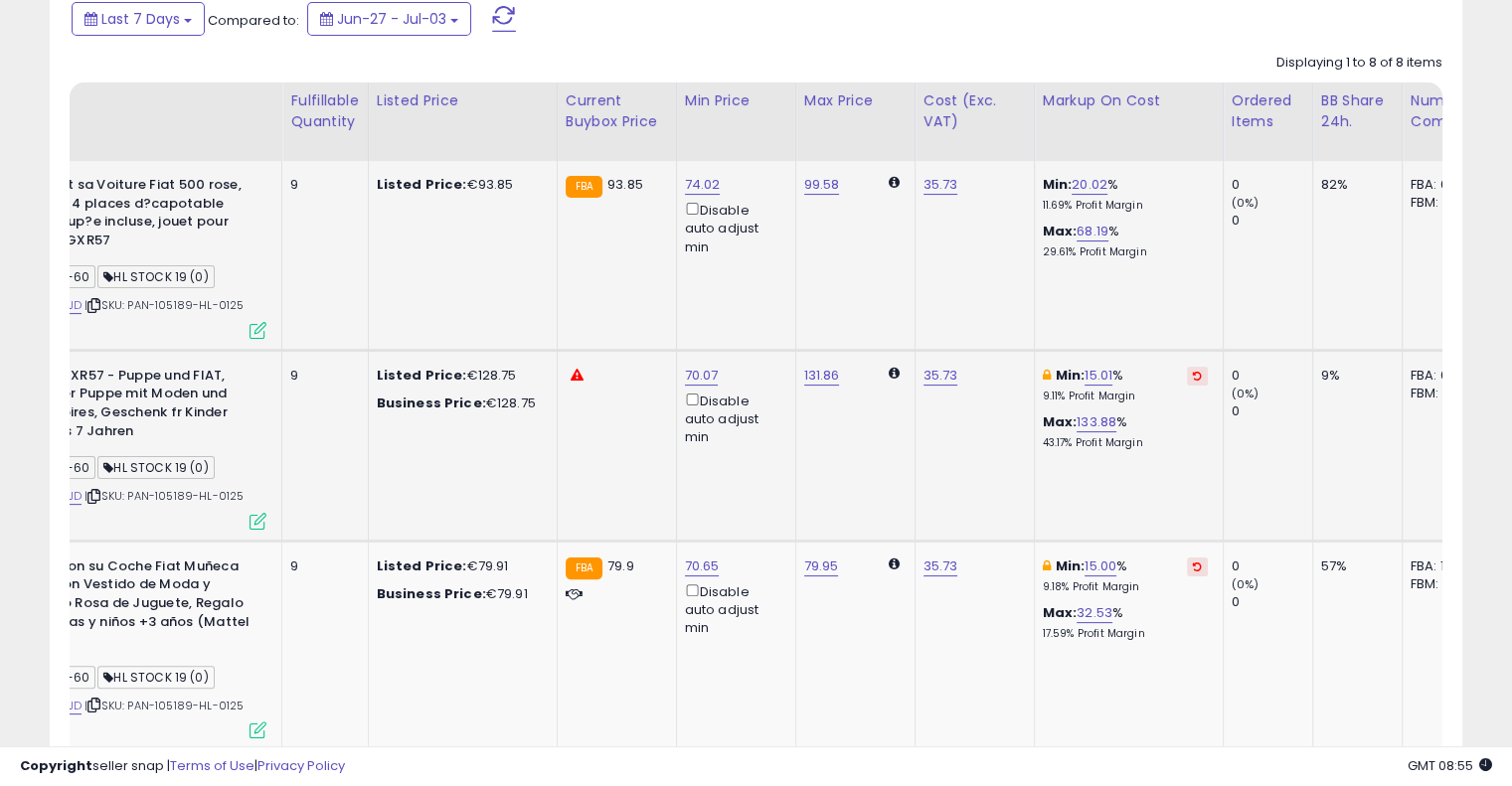 click at bounding box center [1197, 376] 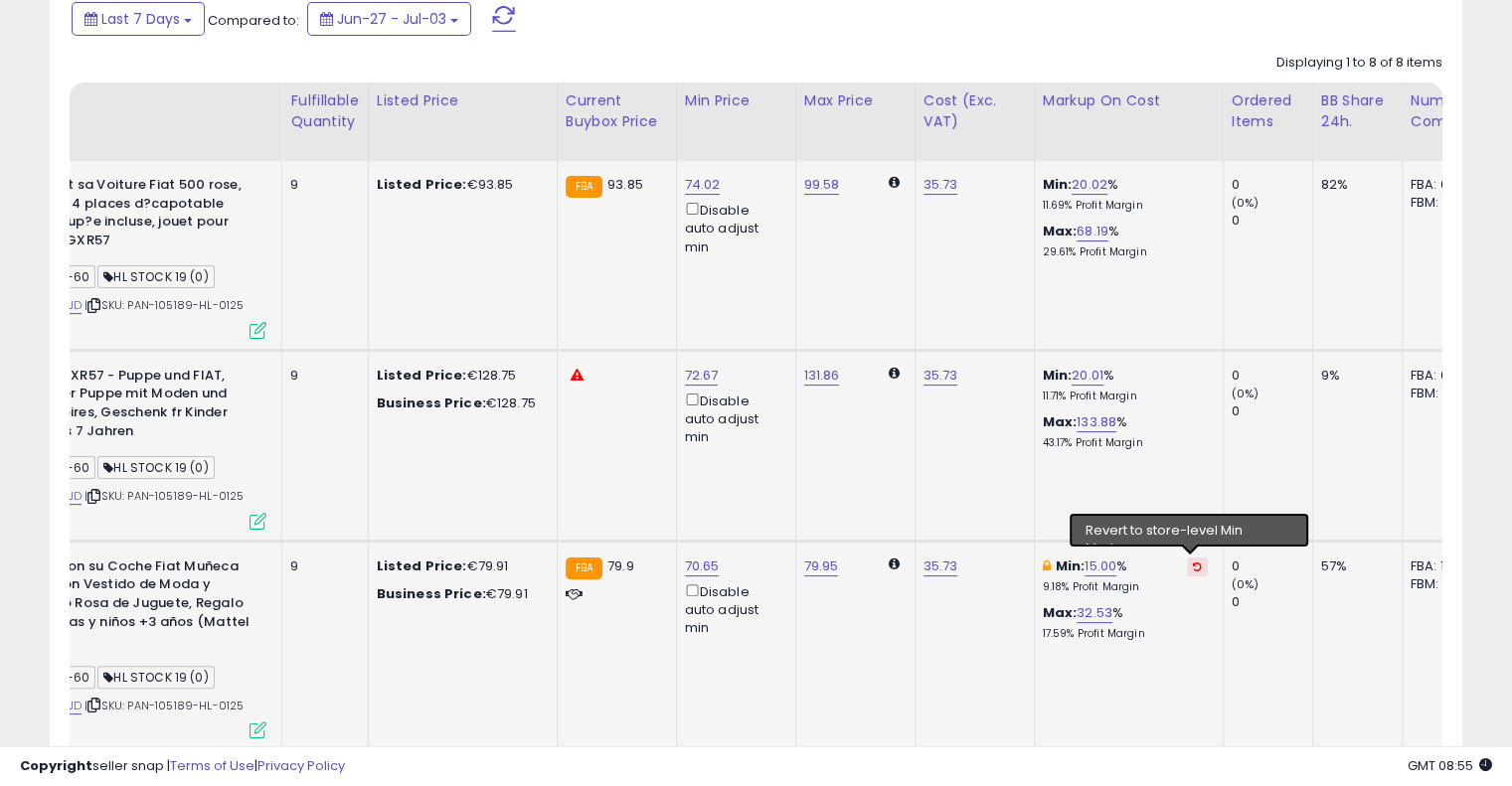 click at bounding box center (1197, 566) 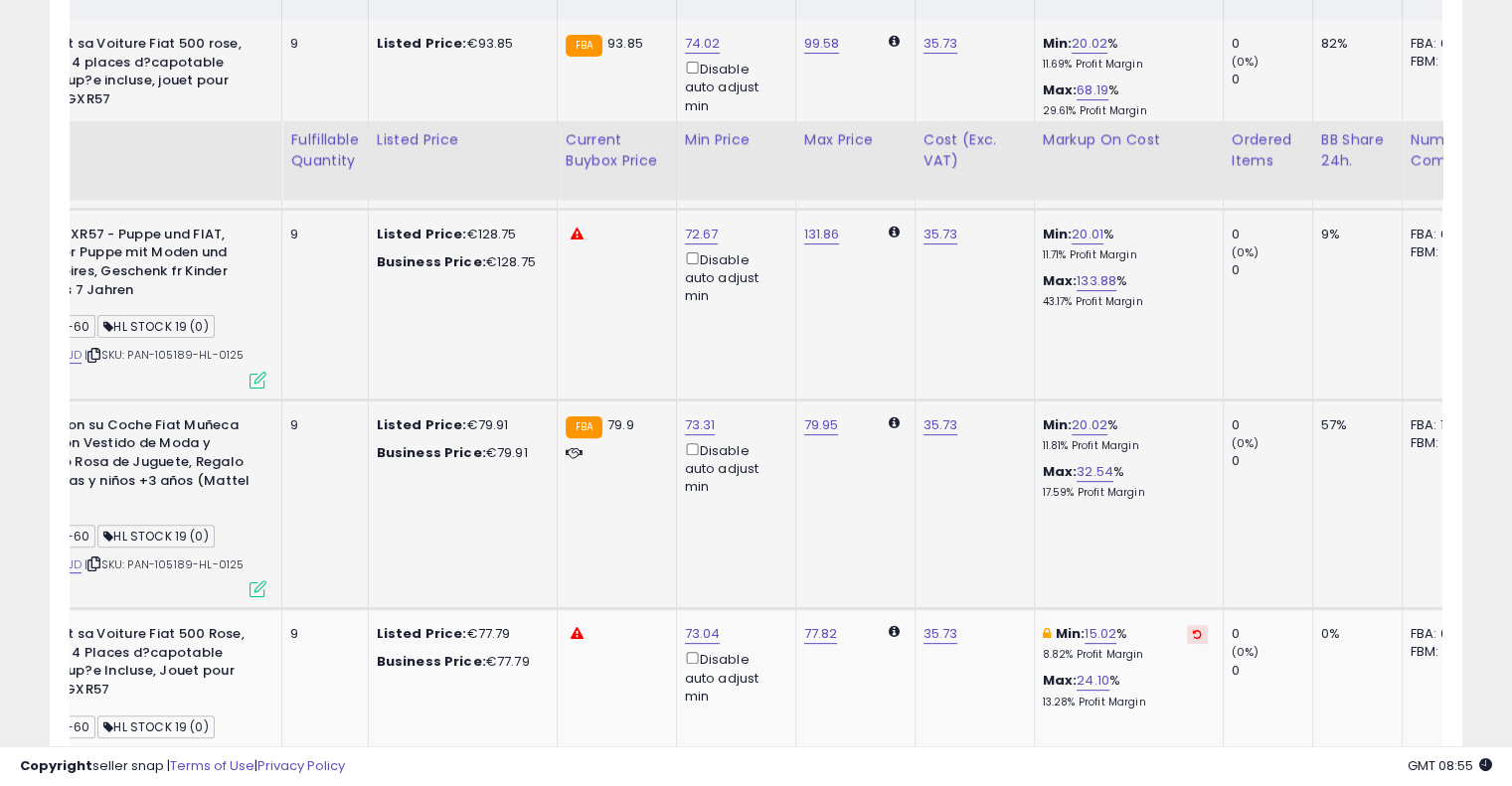 scroll, scrollTop: 898, scrollLeft: 0, axis: vertical 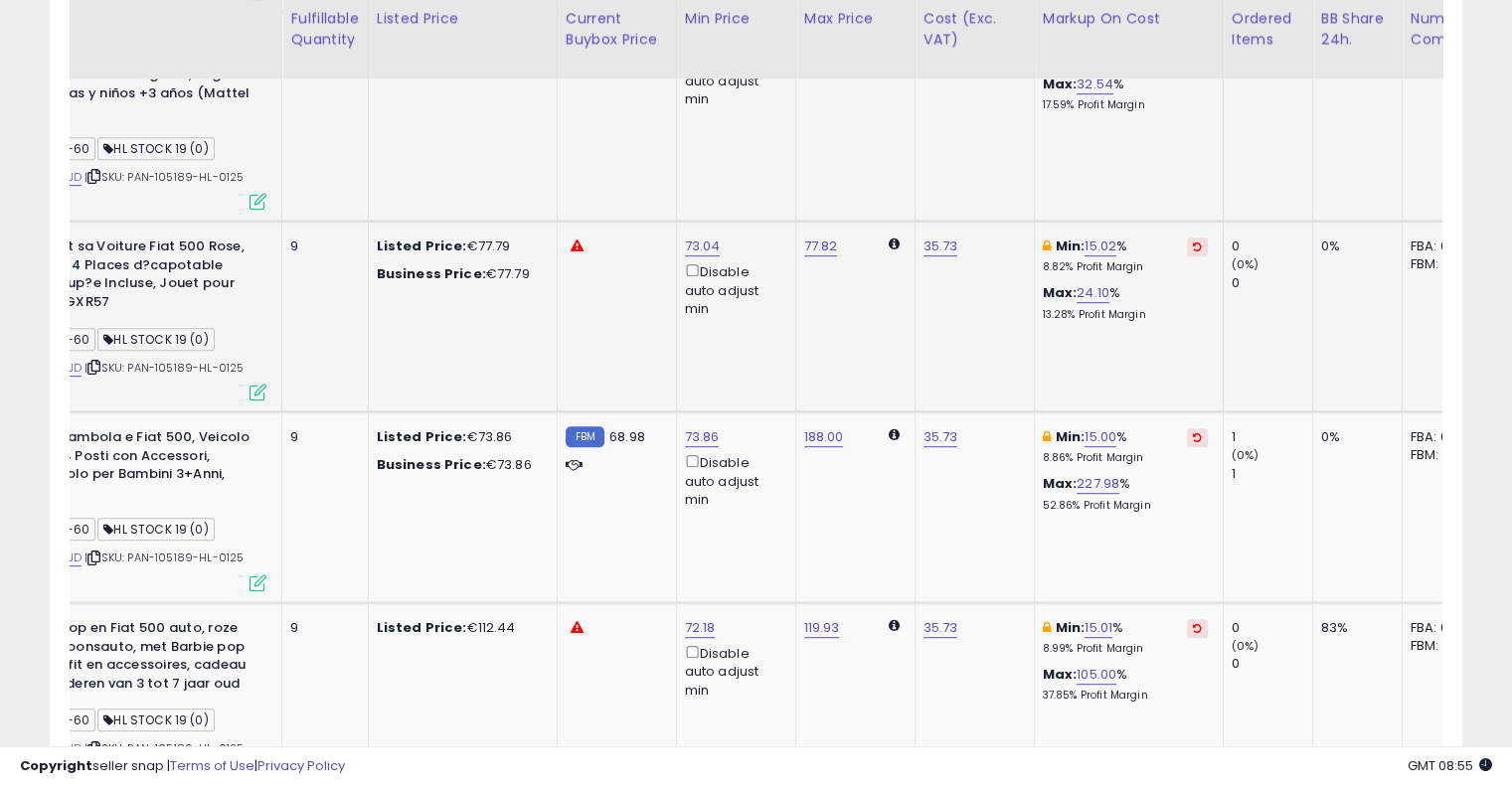 click at bounding box center (1197, 246) 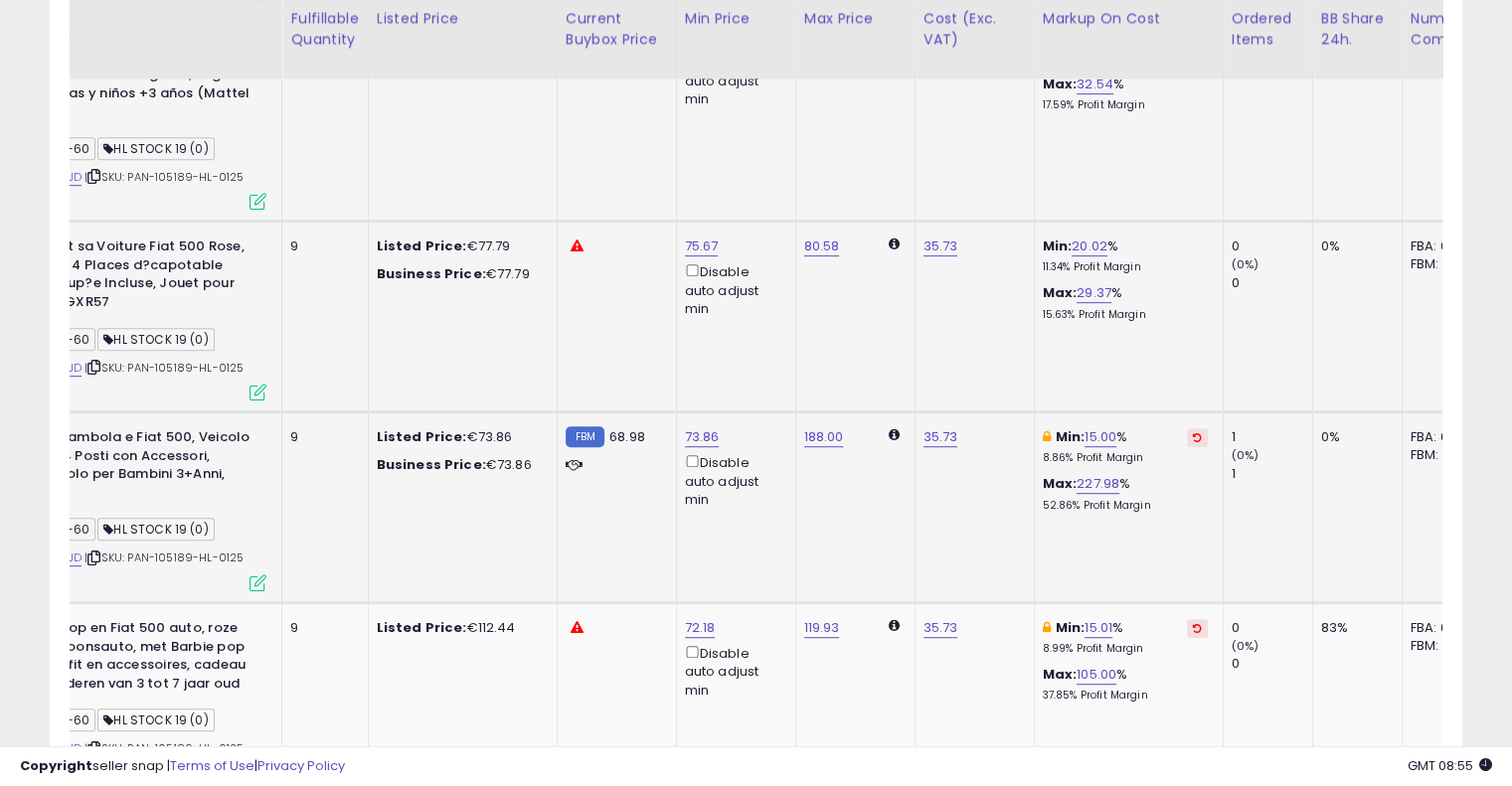 click at bounding box center (1197, 437) 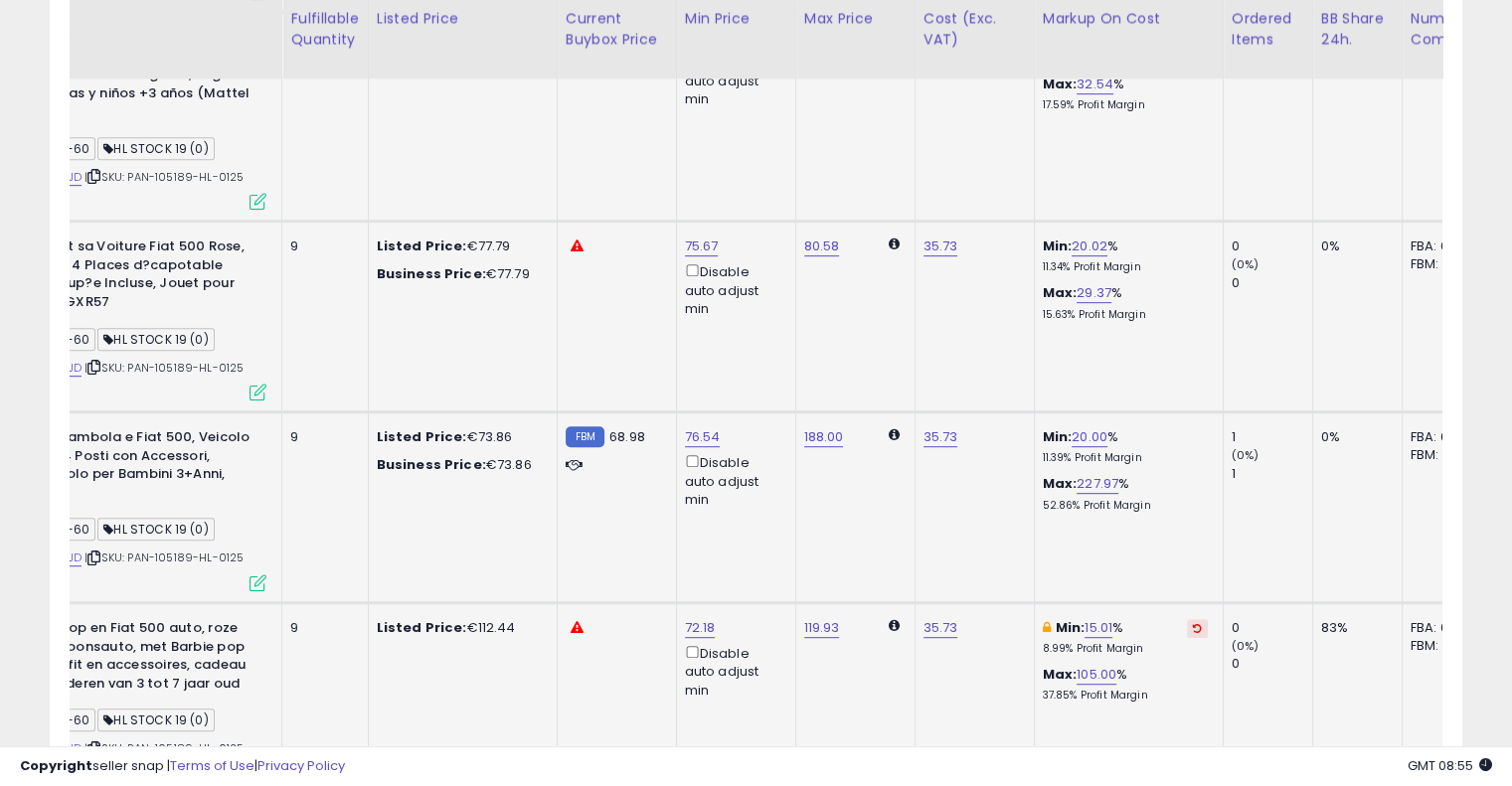 click at bounding box center (1197, 628) 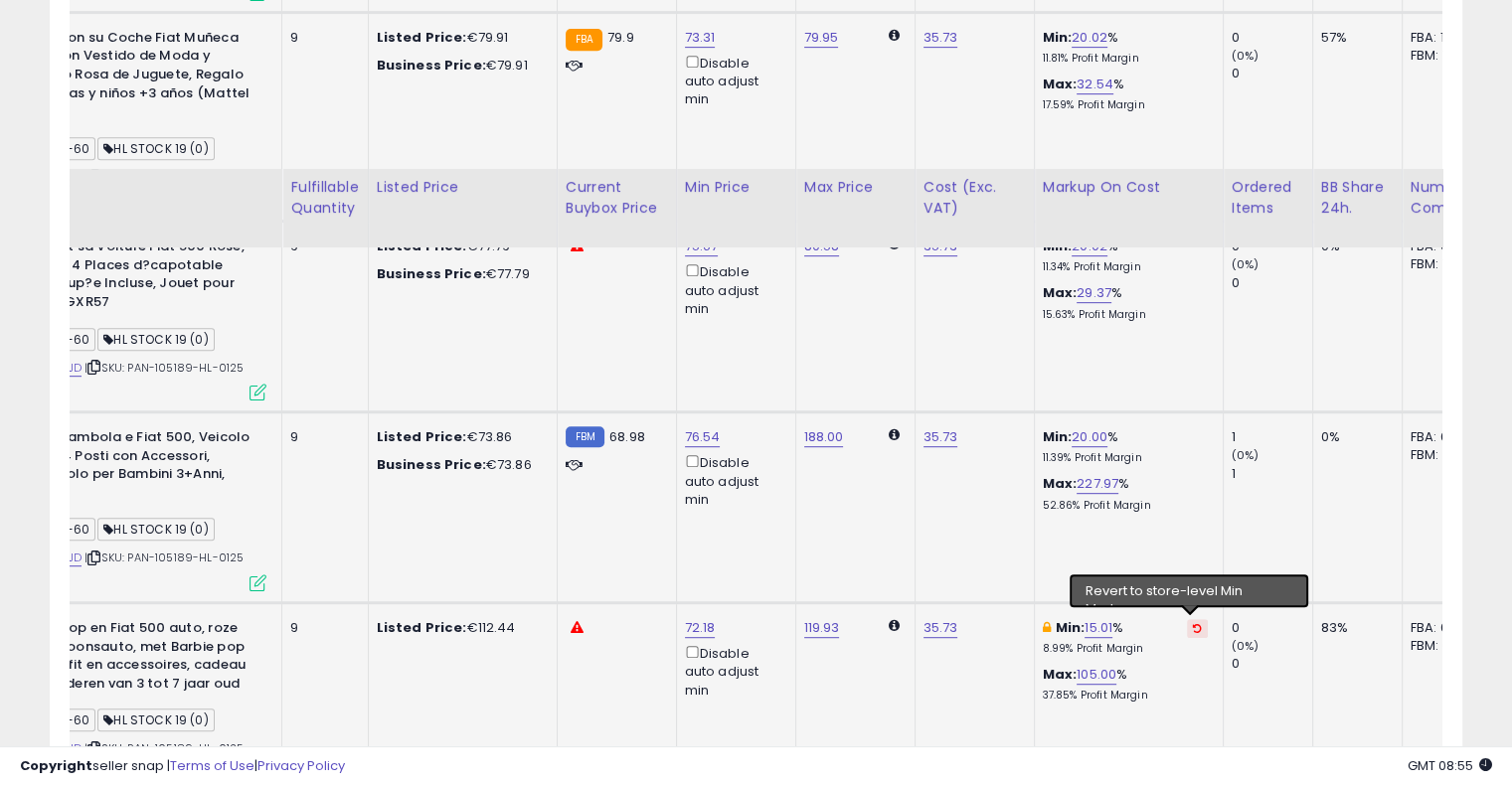 scroll, scrollTop: 1220, scrollLeft: 0, axis: vertical 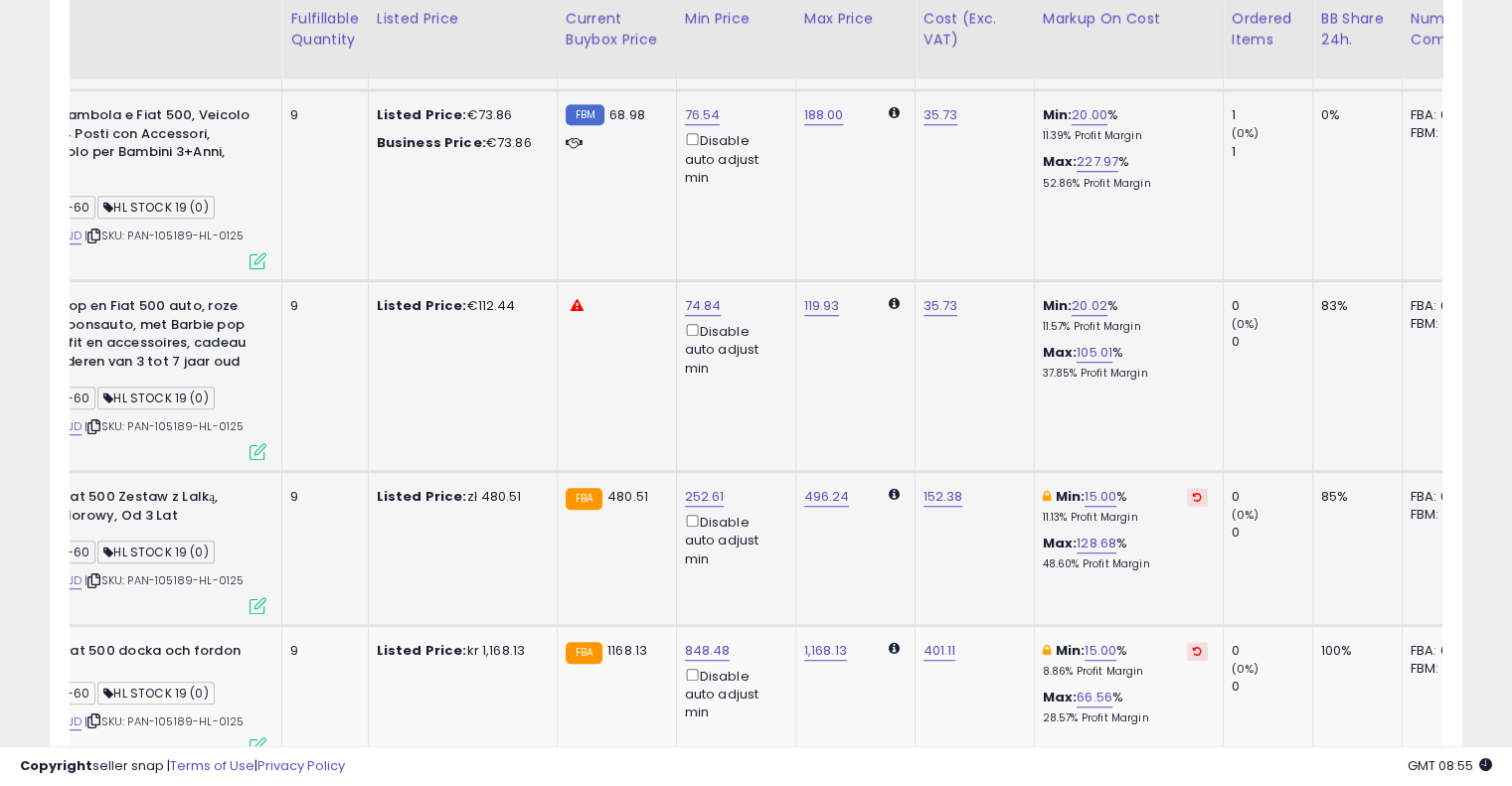 click at bounding box center (1197, 497) 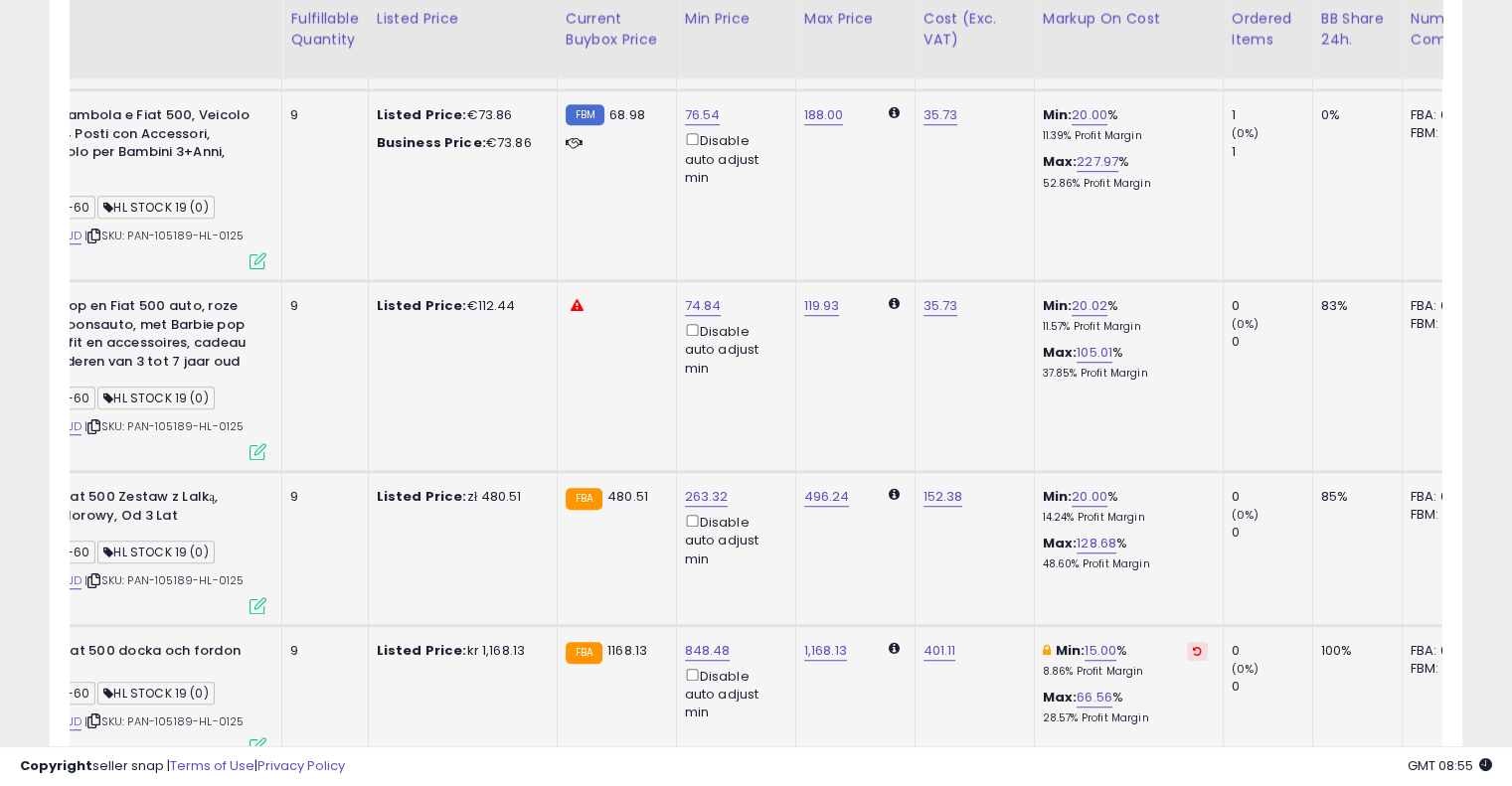 click at bounding box center [1197, 651] 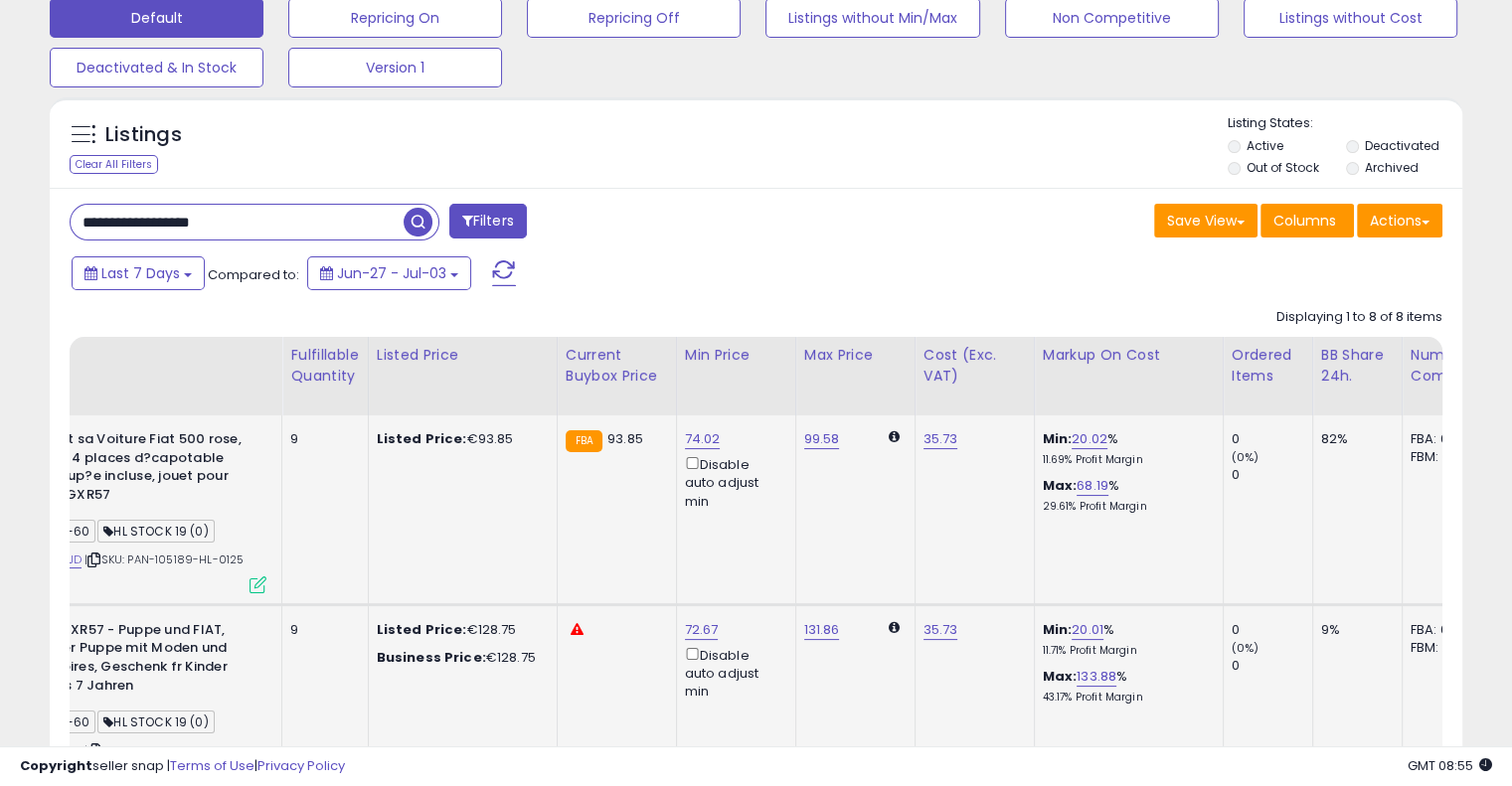 scroll, scrollTop: 0, scrollLeft: 0, axis: both 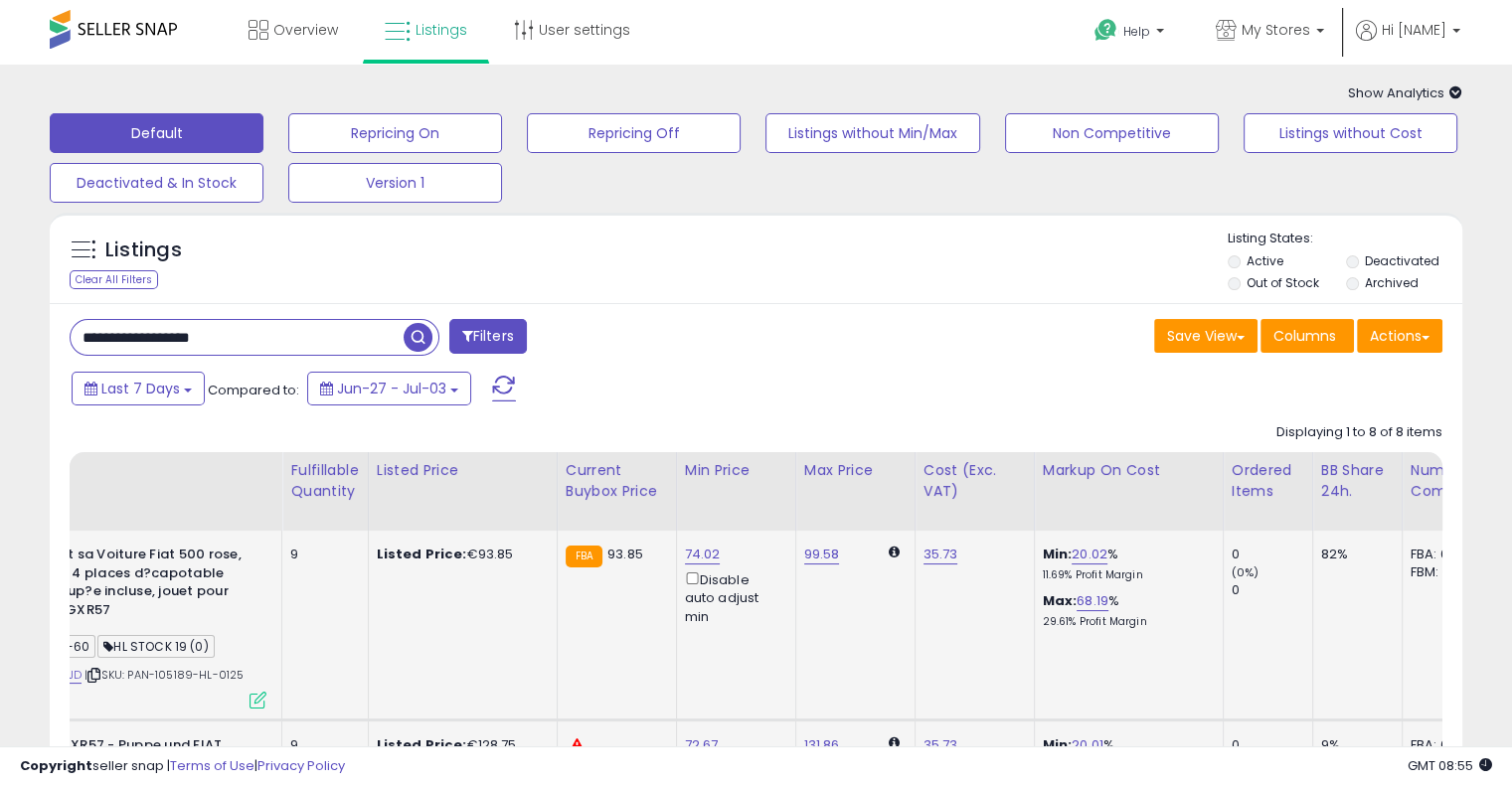 click on "**********" at bounding box center [237, 337] 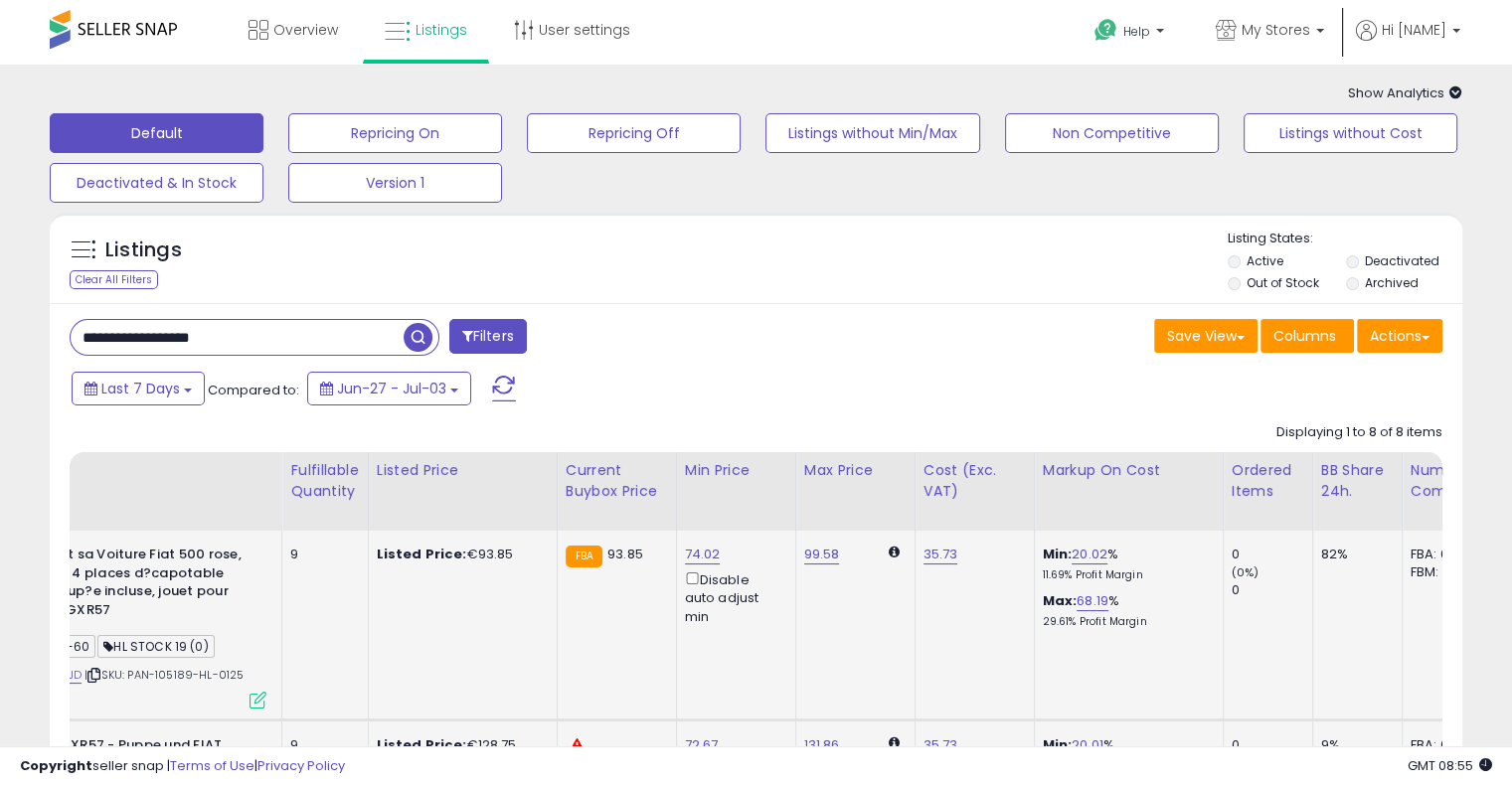 click on "**********" at bounding box center [237, 337] 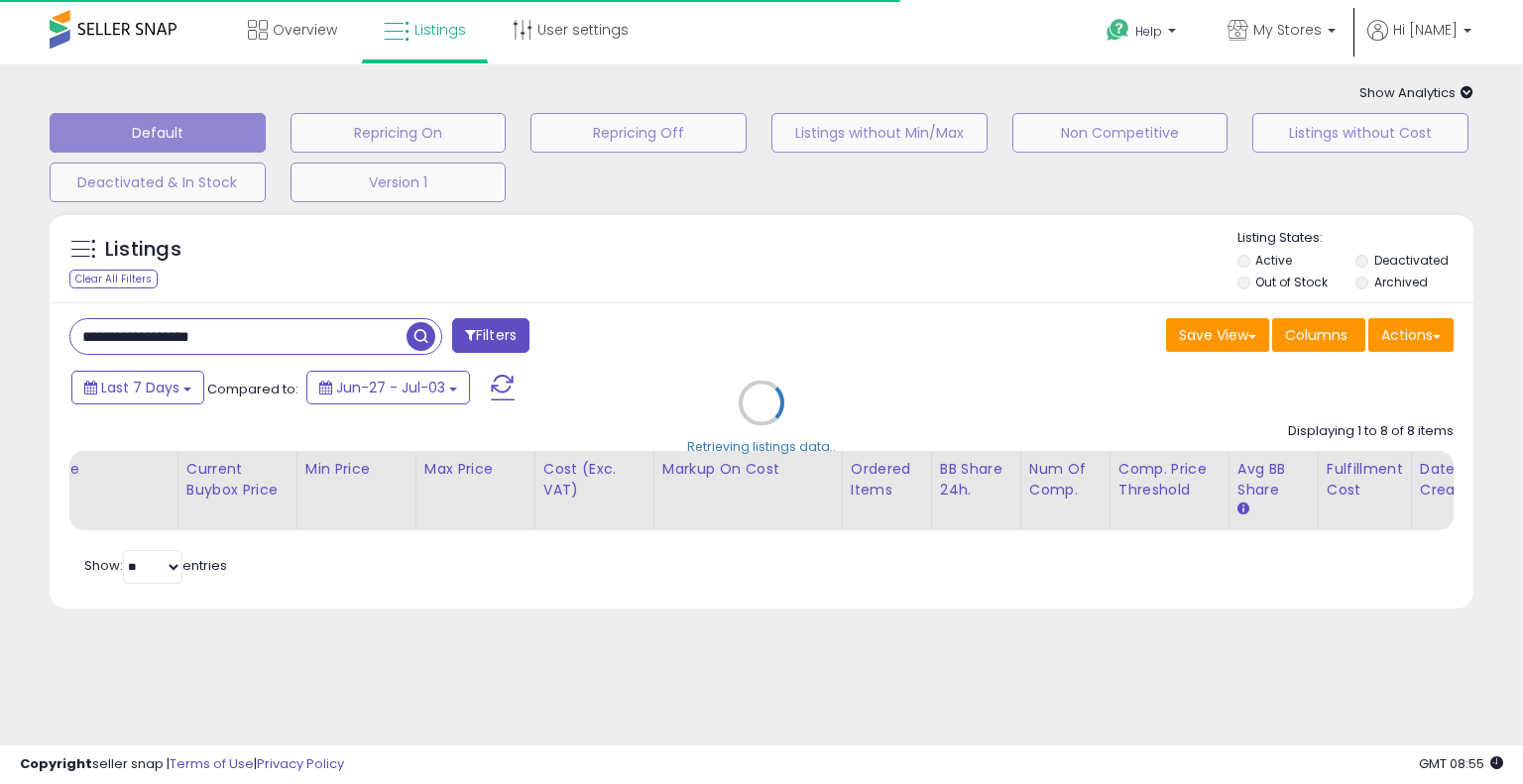 click on "Retrieving listings data.." at bounding box center (762, 417) 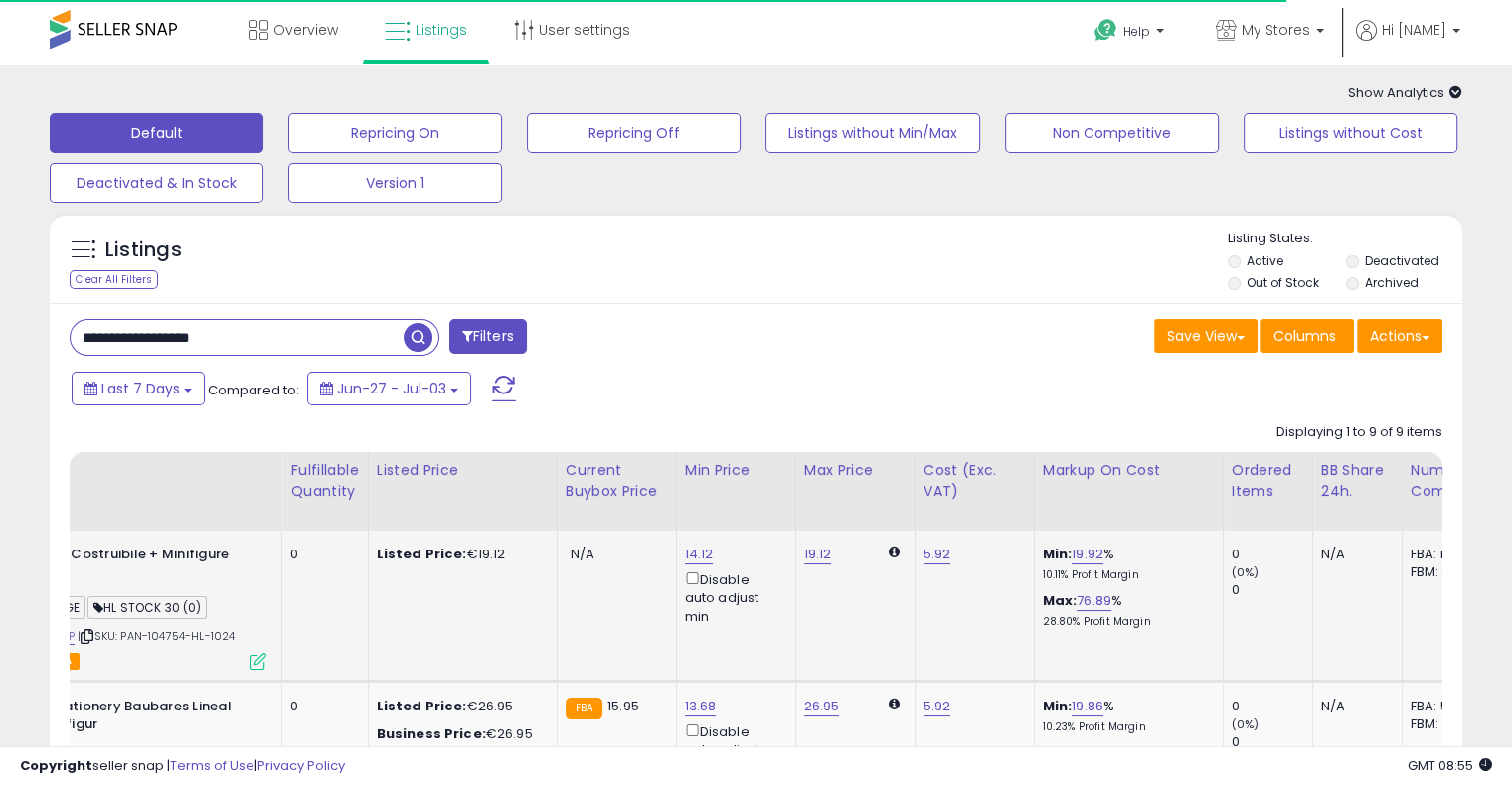 scroll, scrollTop: 0, scrollLeft: 324, axis: horizontal 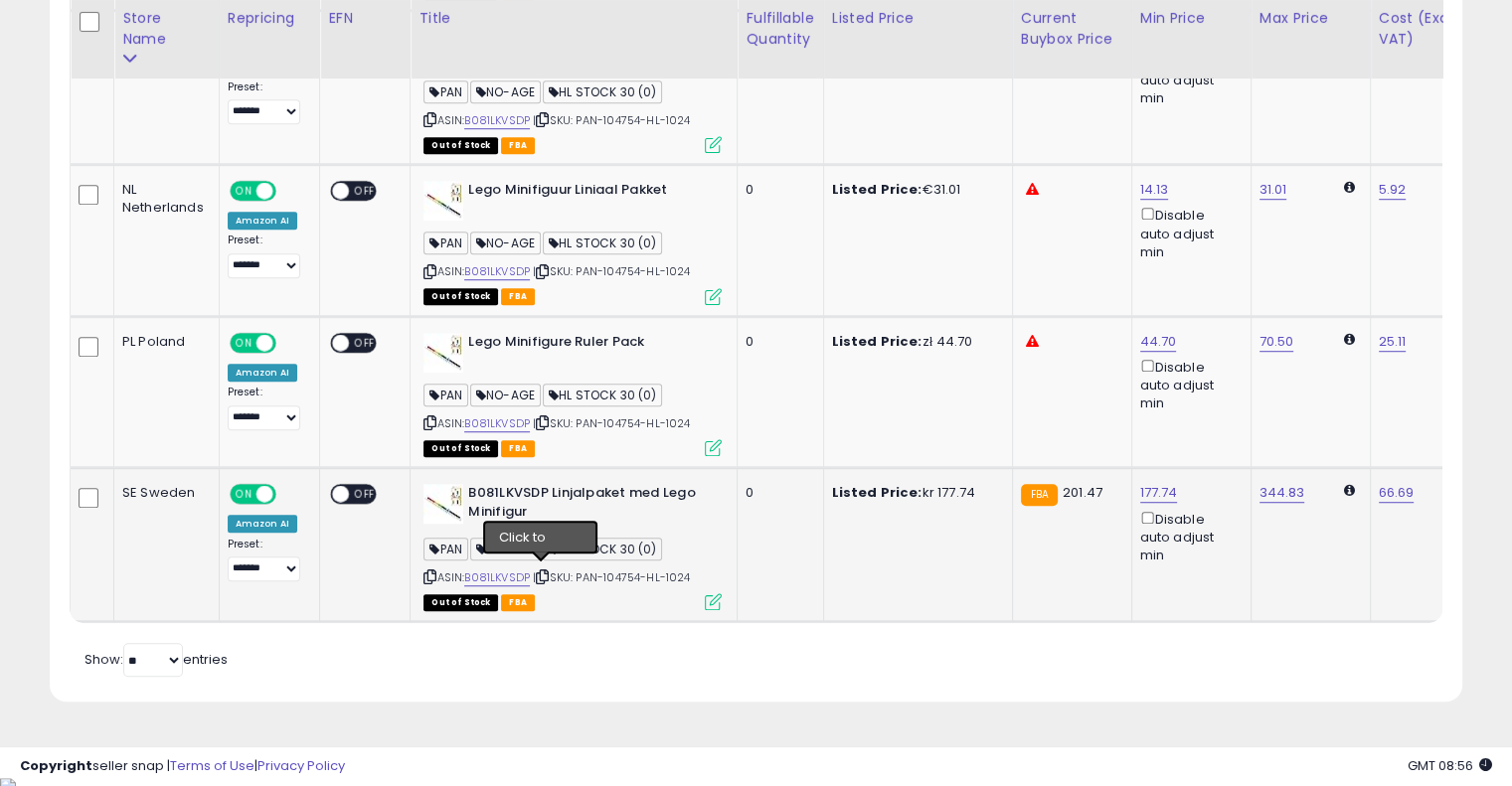click at bounding box center (542, 576) 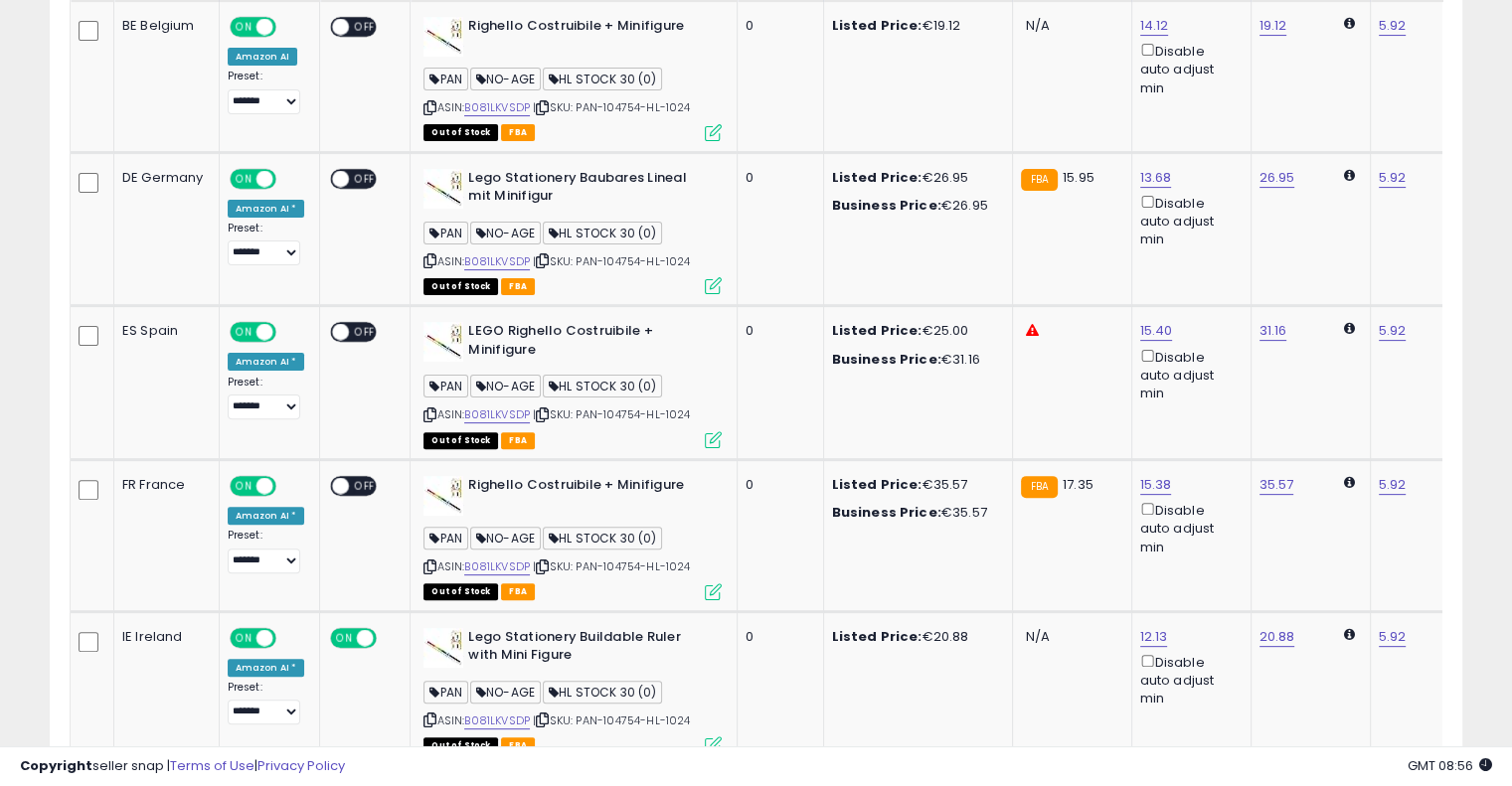 scroll, scrollTop: 0, scrollLeft: 0, axis: both 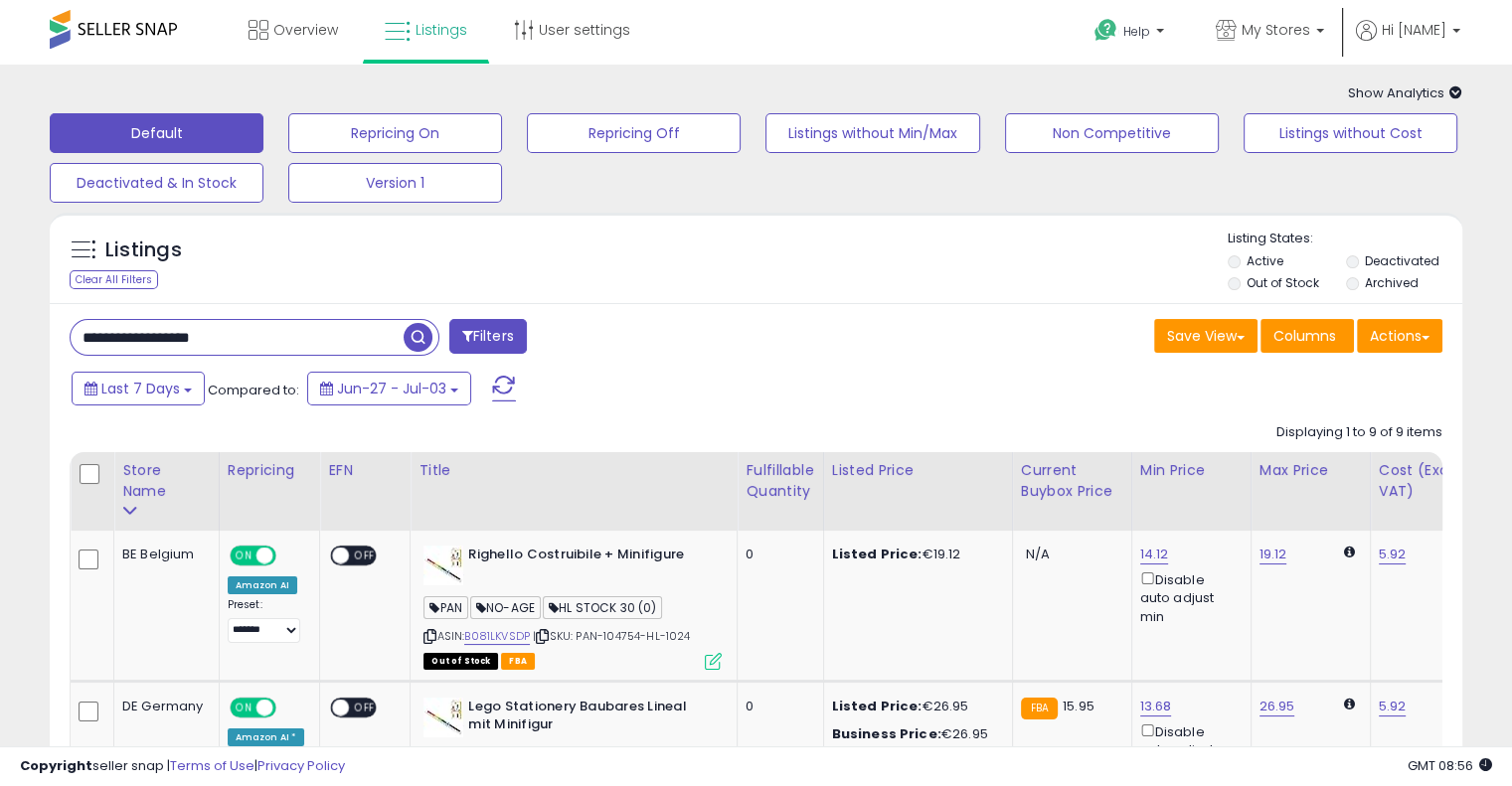 click on "**********" at bounding box center [237, 337] 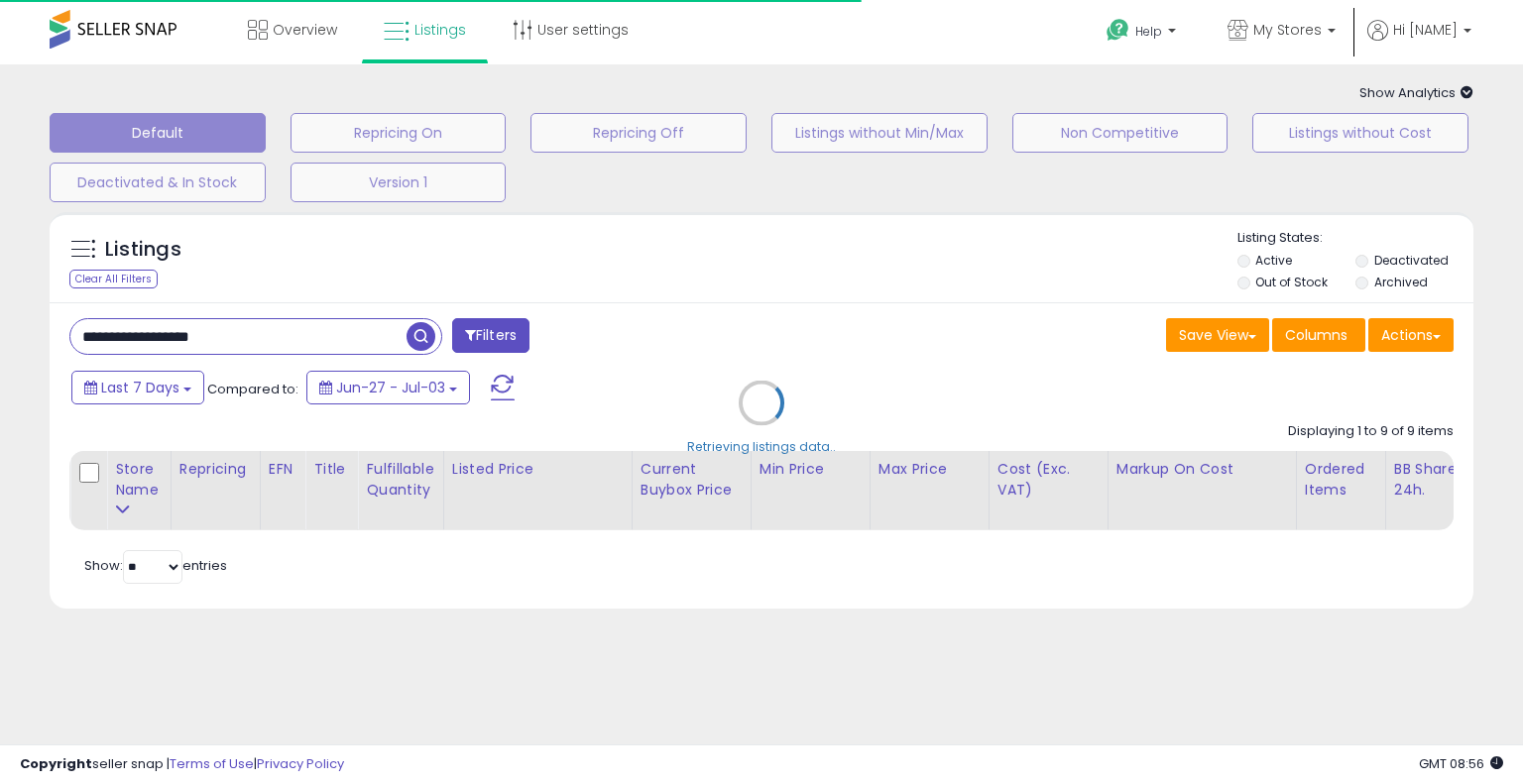 click on "Retrieving listings data.." at bounding box center [762, 417] 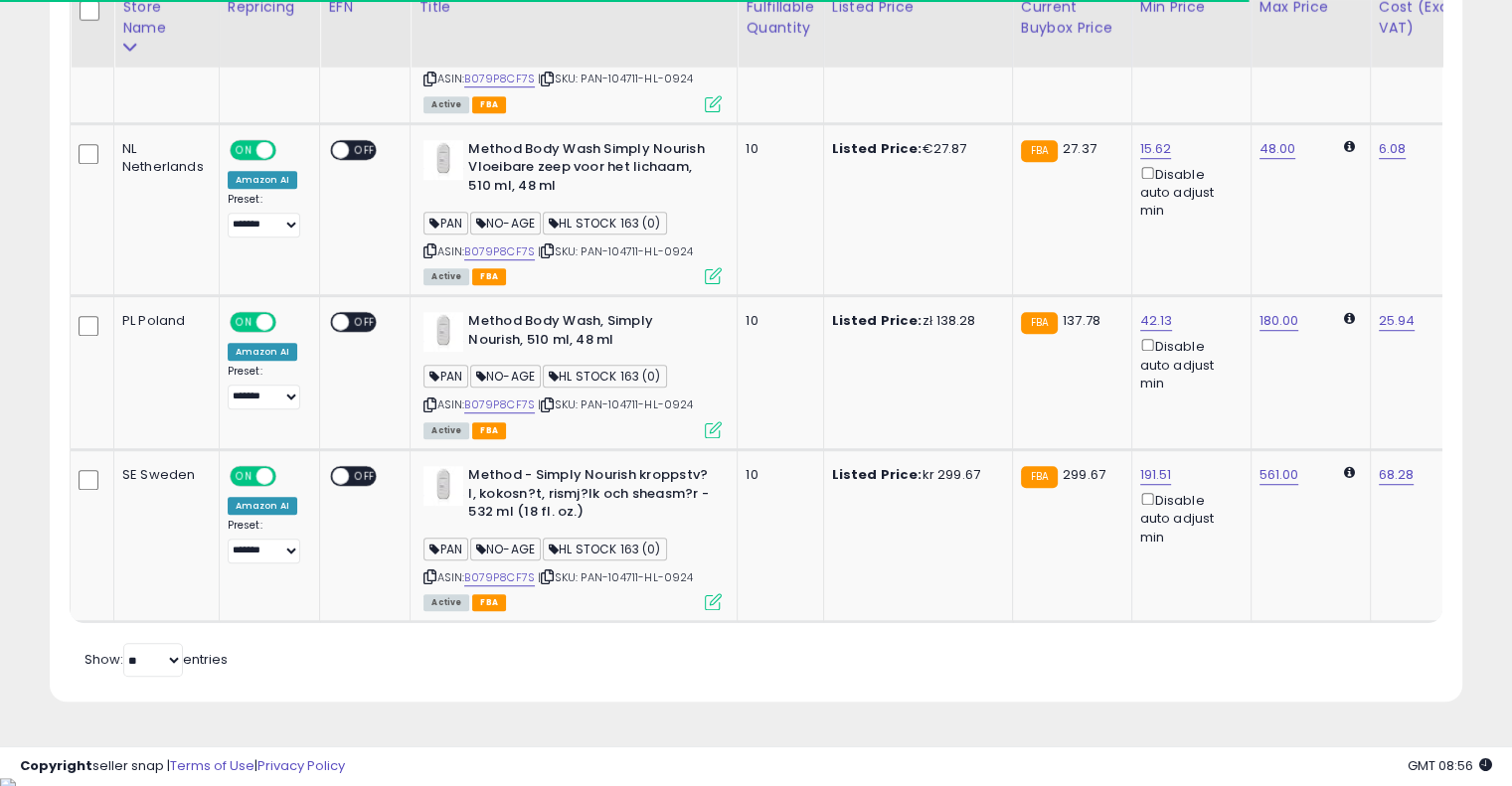 scroll, scrollTop: 1212, scrollLeft: 0, axis: vertical 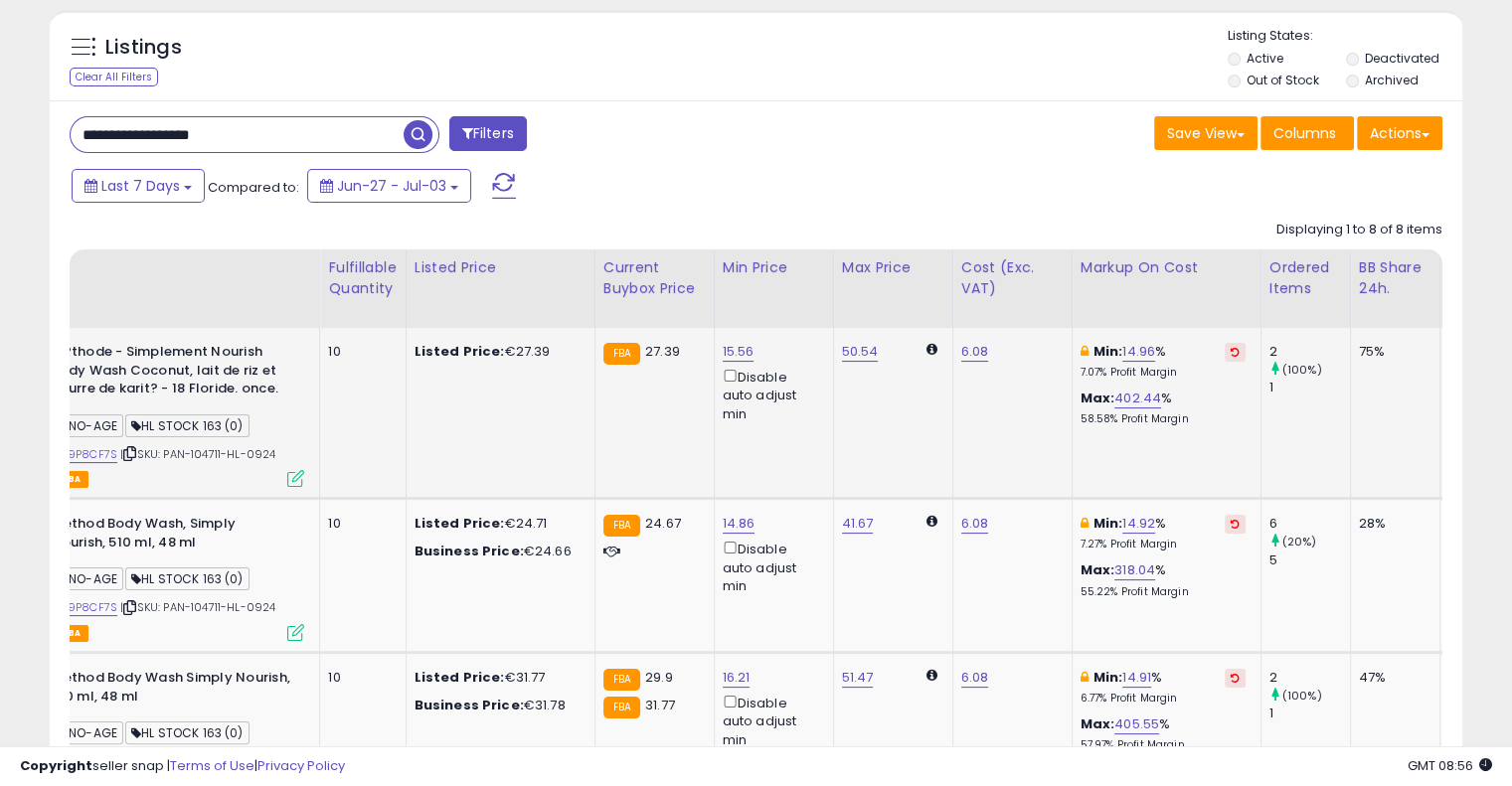 click at bounding box center (1235, 352) 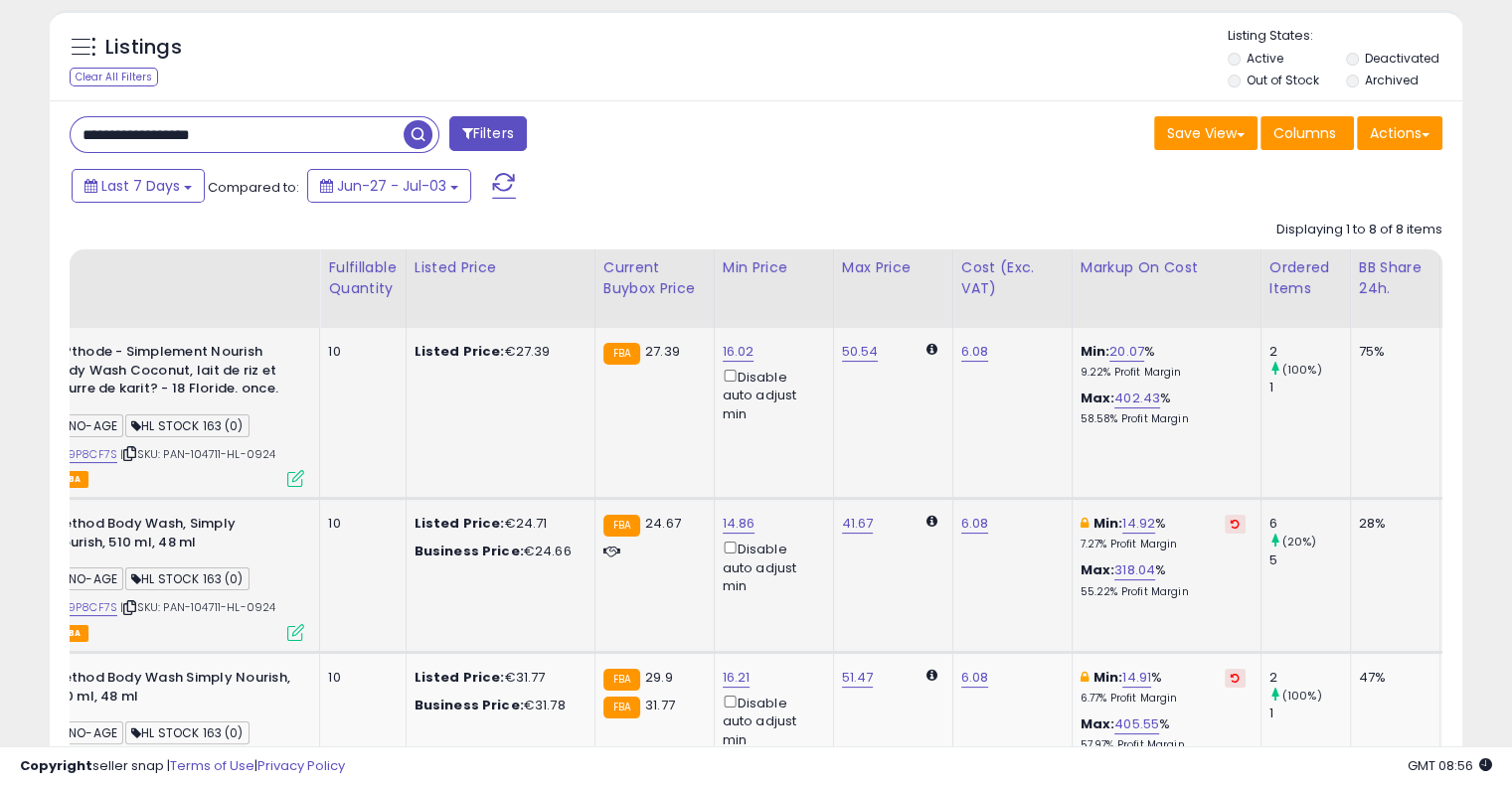 click at bounding box center (1235, 524) 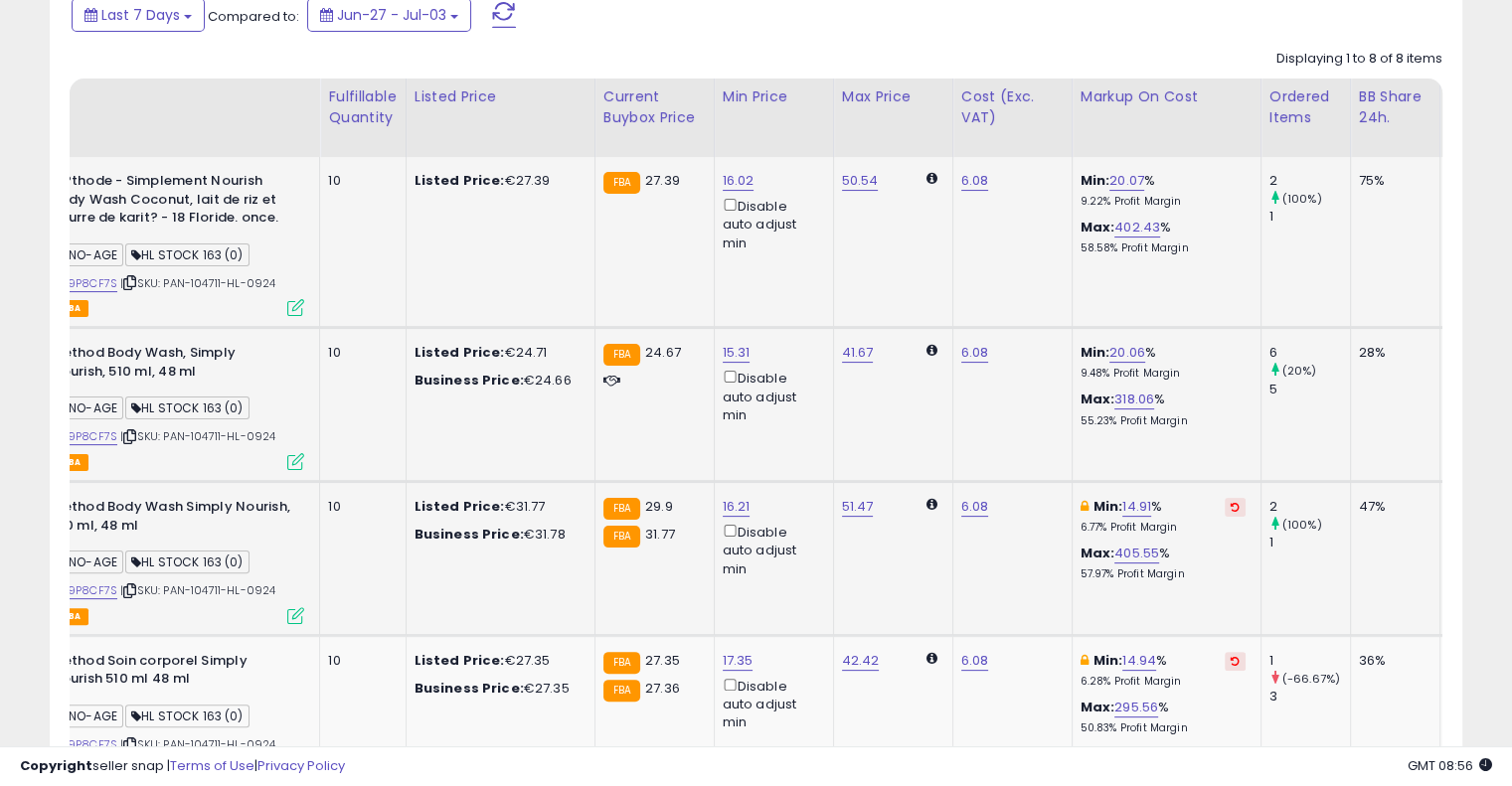 click at bounding box center [1235, 507] 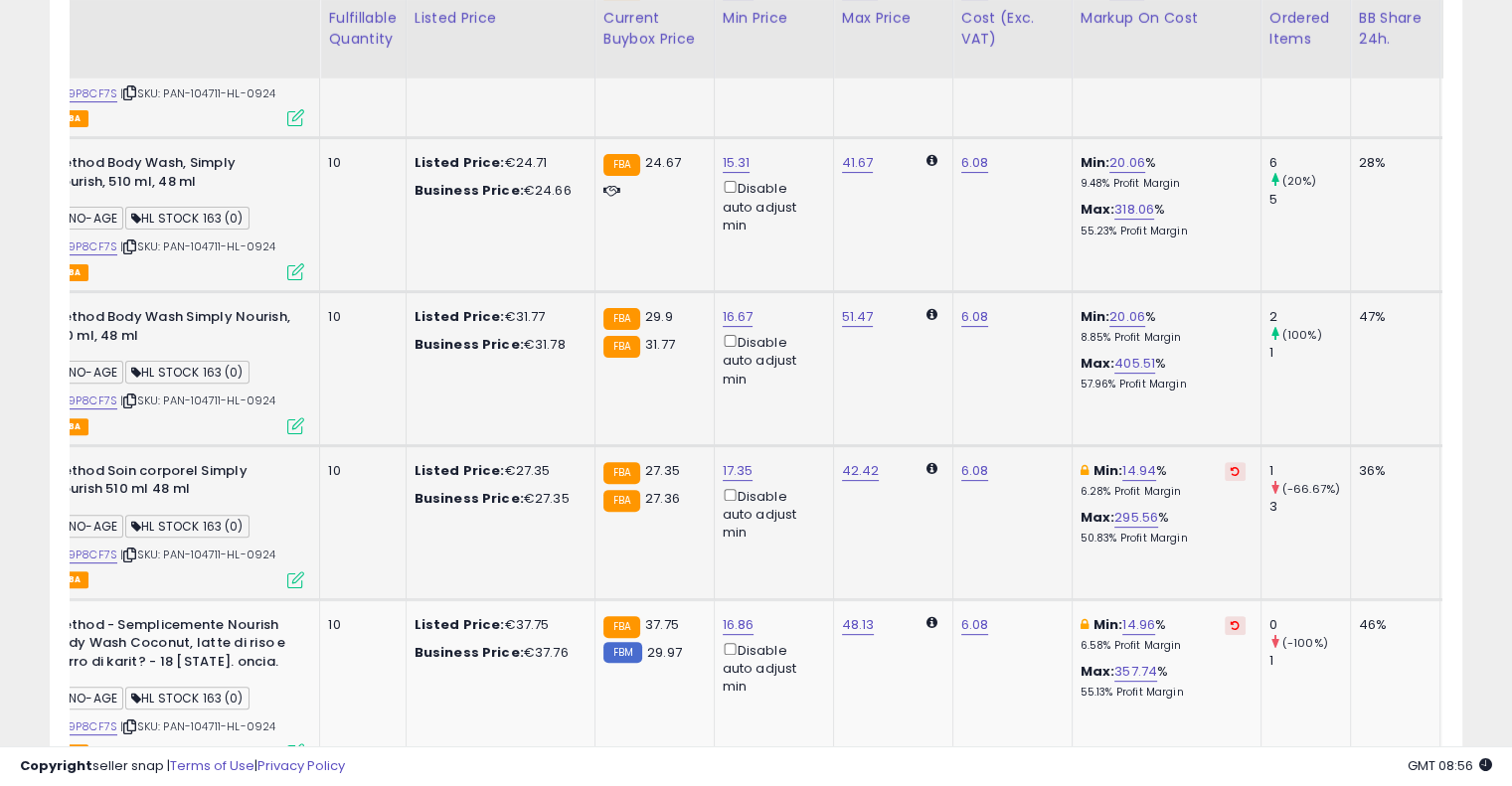 click at bounding box center [1235, 471] 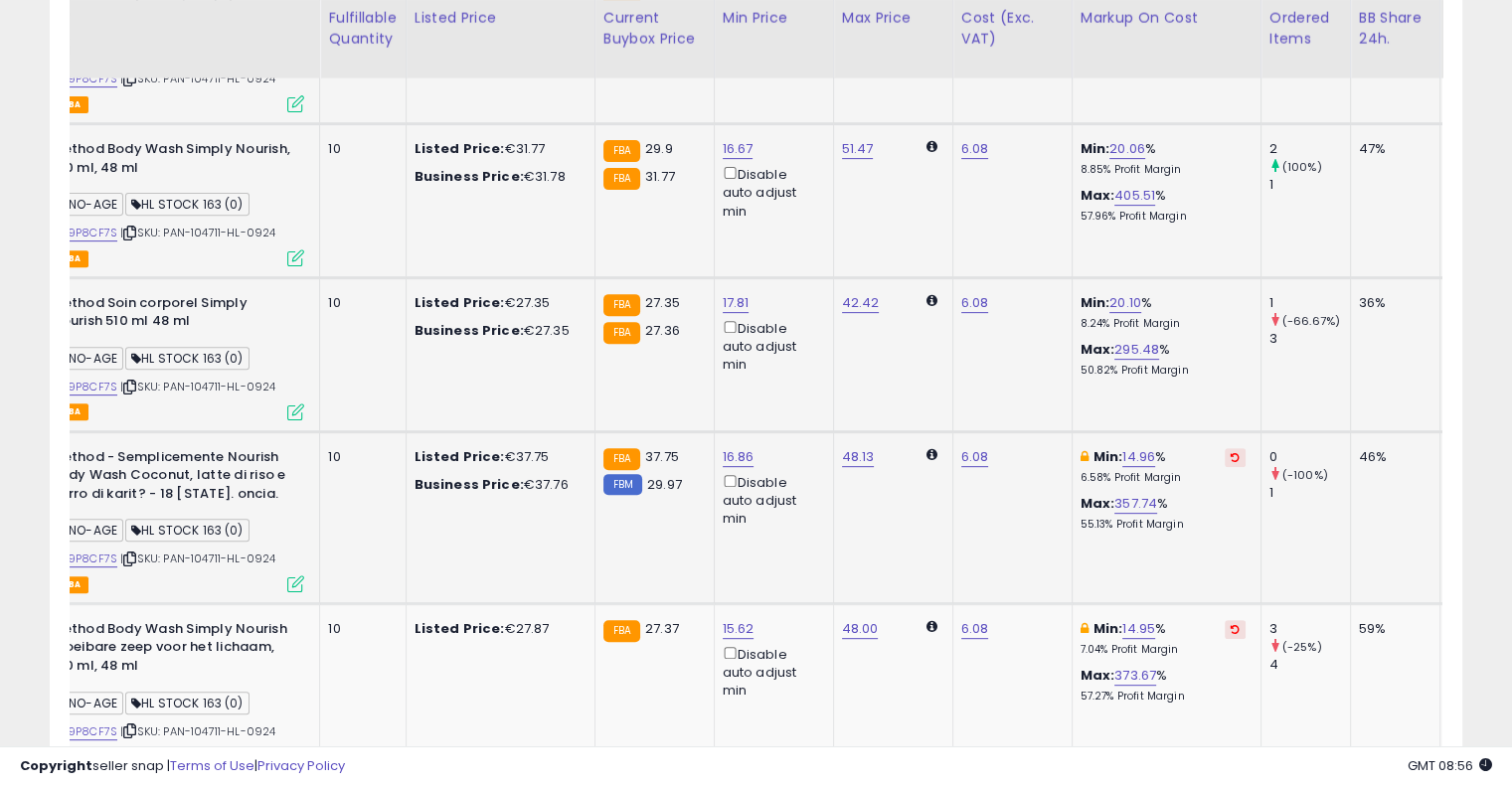 click at bounding box center (1235, 457) 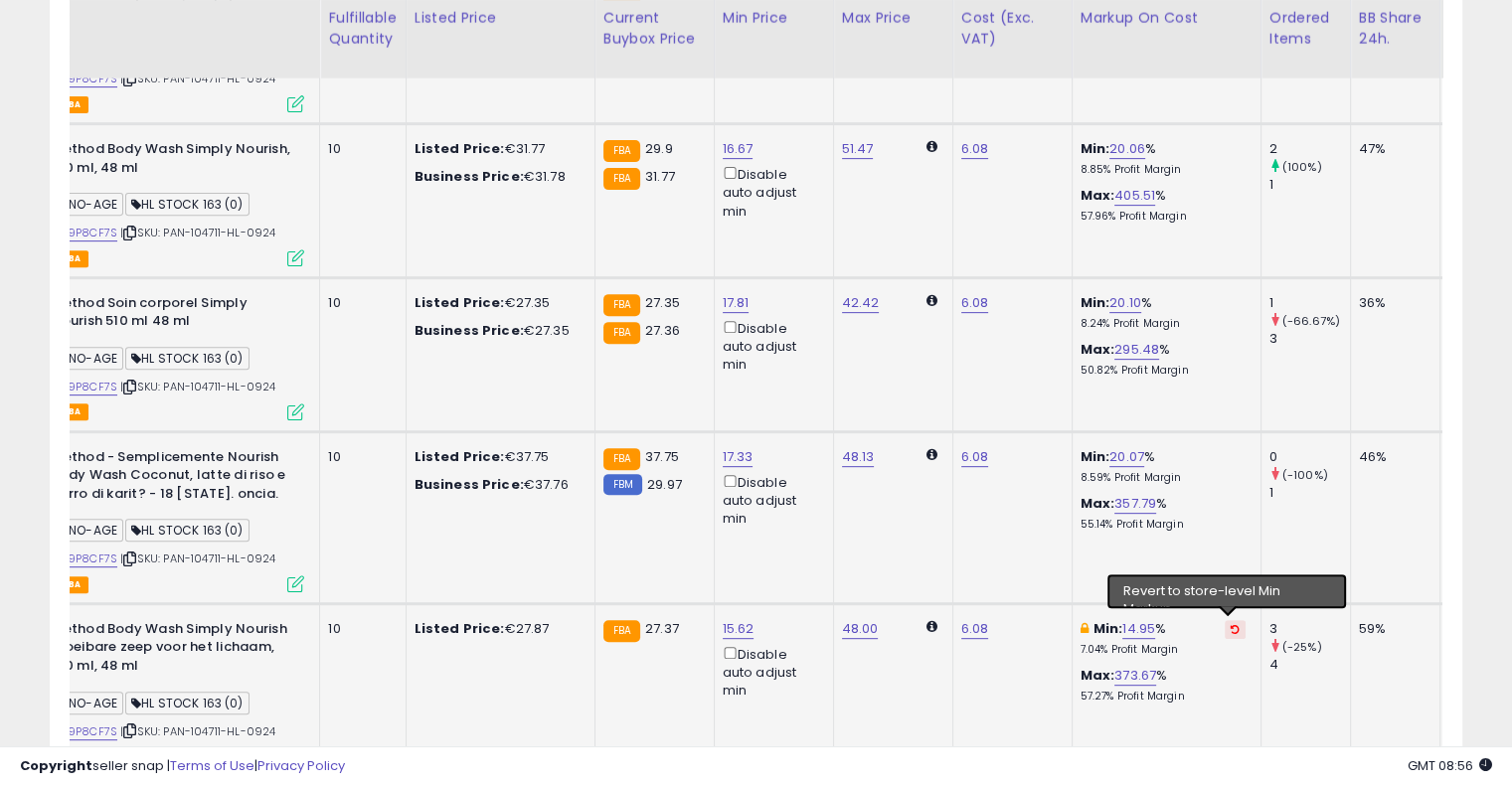 click at bounding box center (1235, 629) 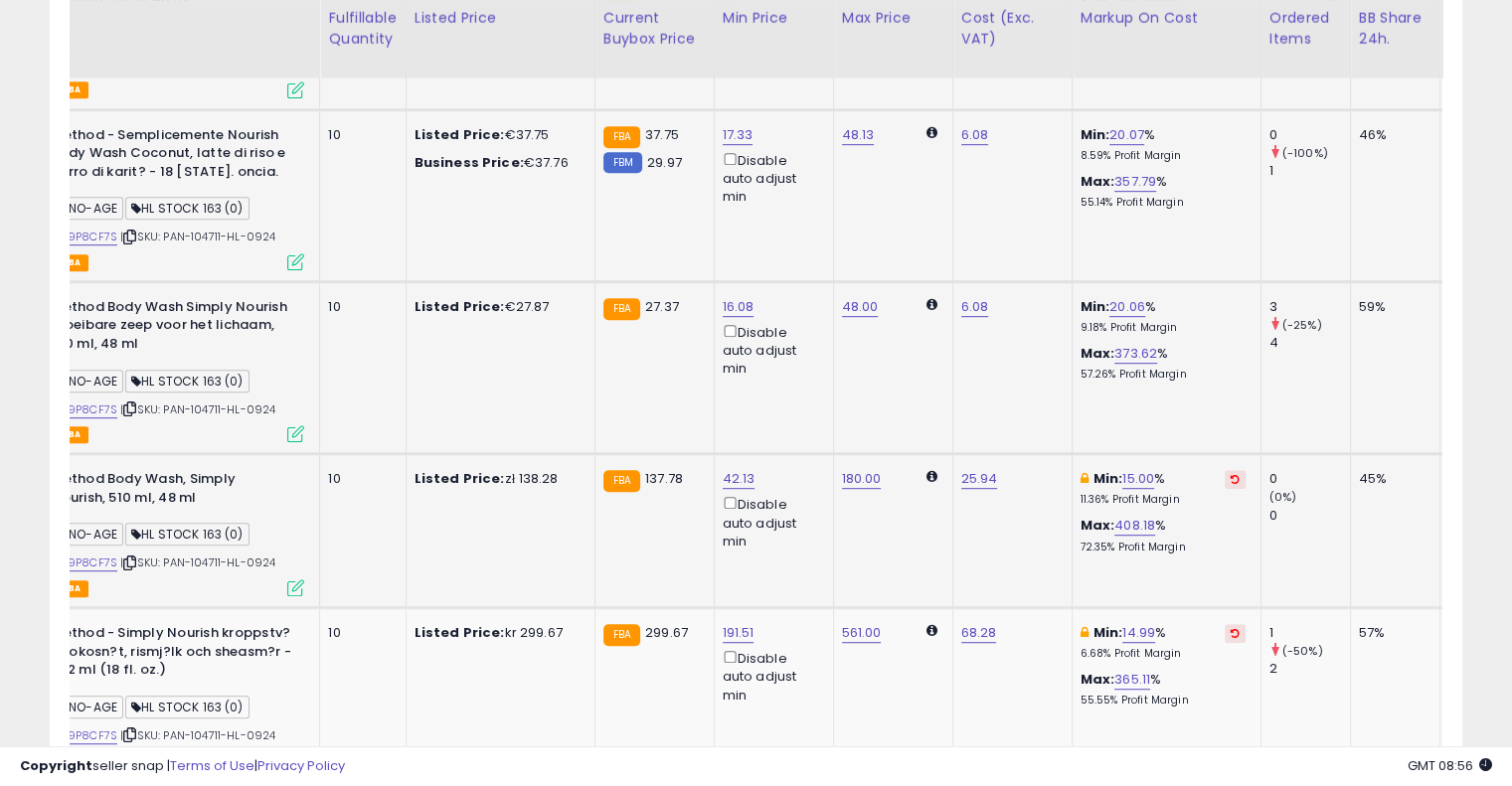 click at bounding box center [1235, 479] 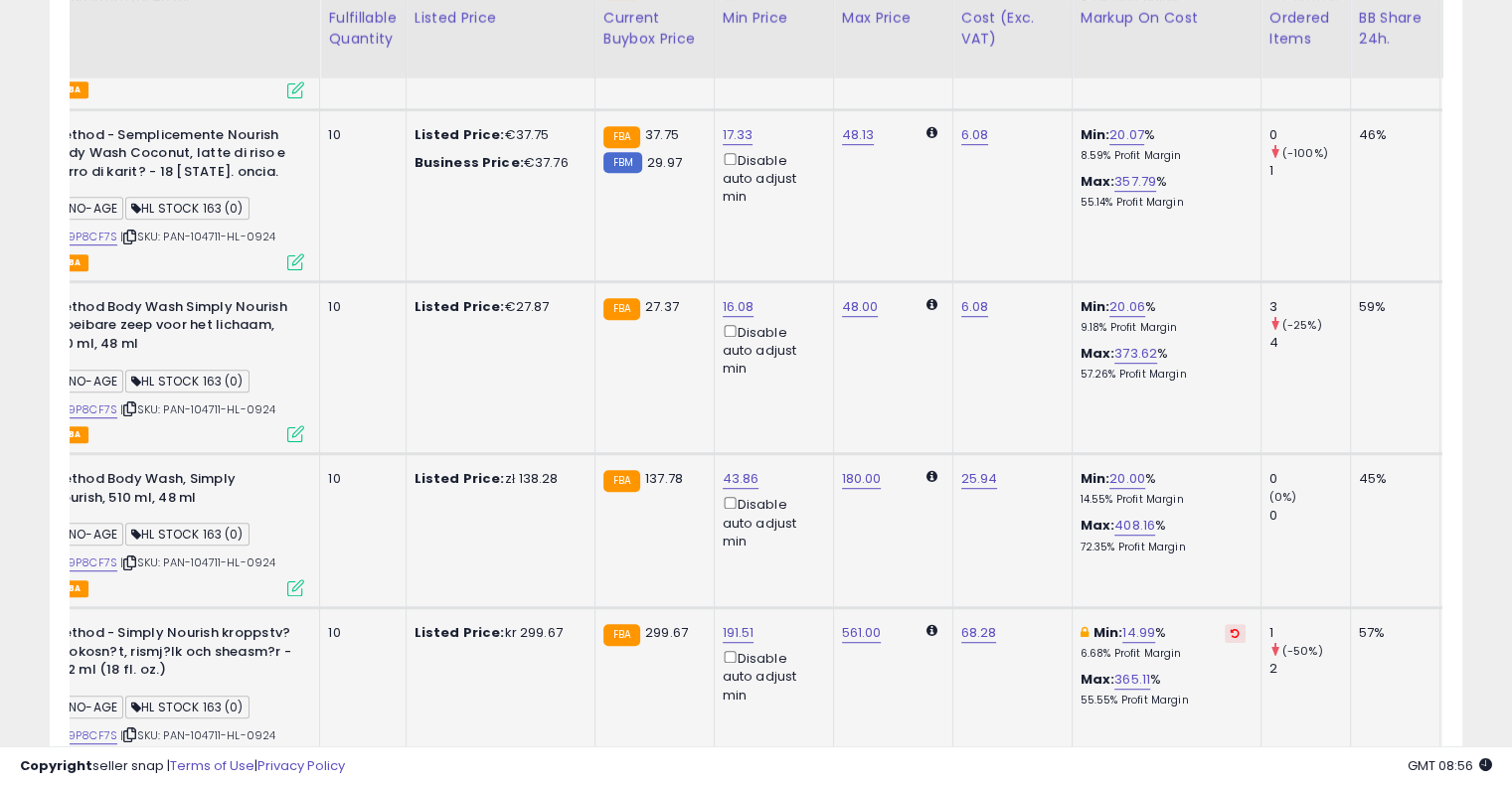 click at bounding box center [1235, 633] 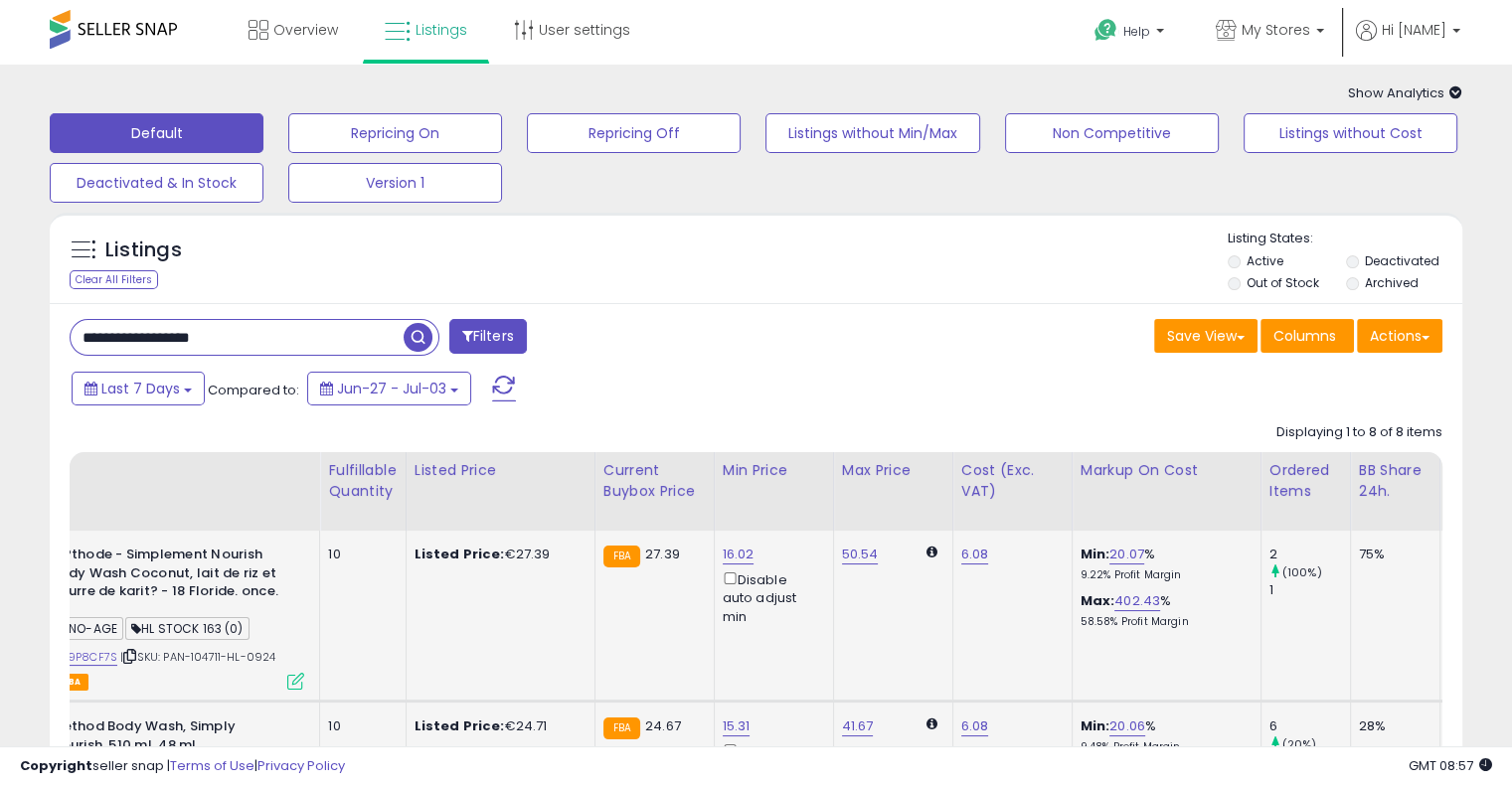 click on "**********" at bounding box center (237, 337) 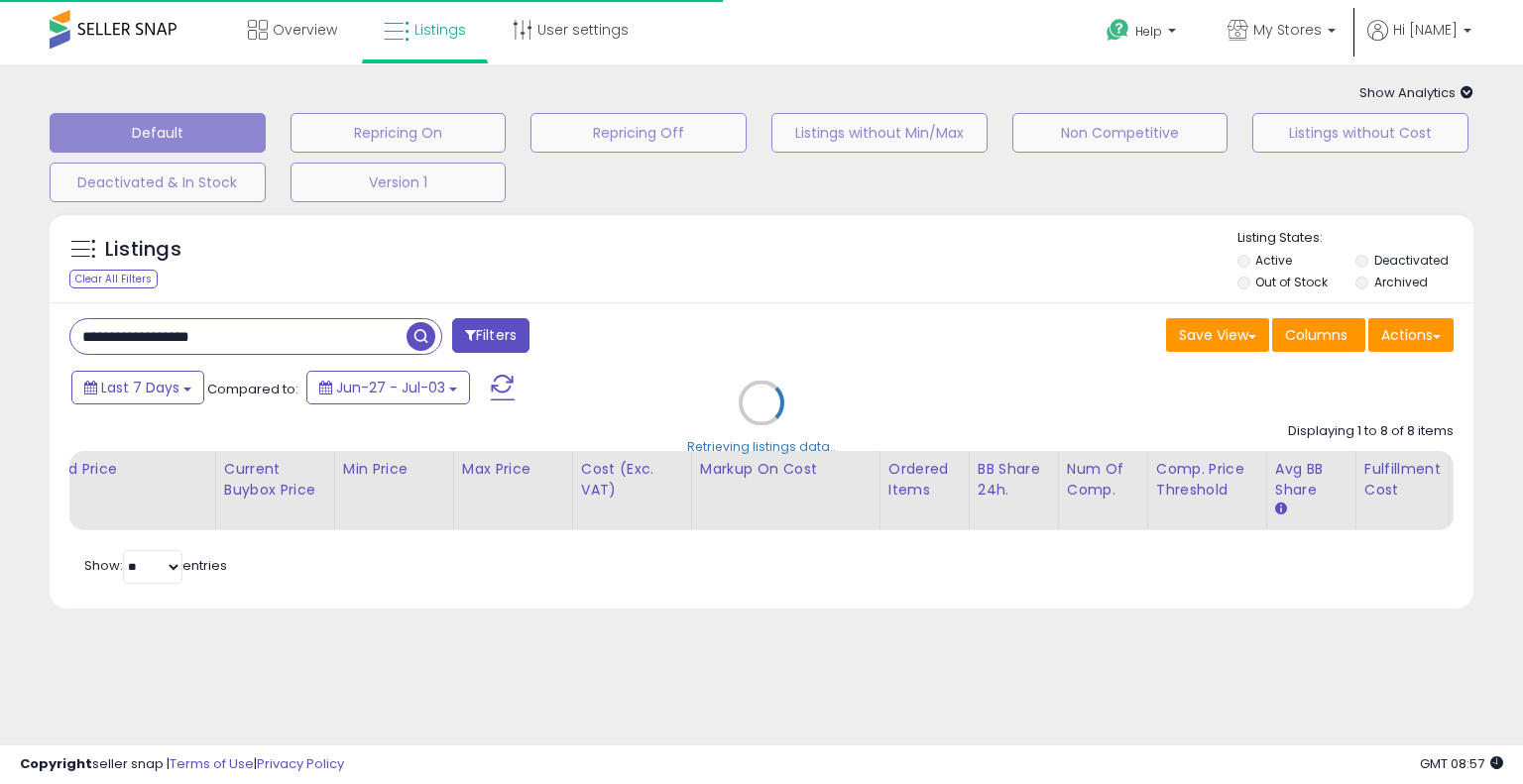 click on "Retrieving listings data.." at bounding box center [762, 417] 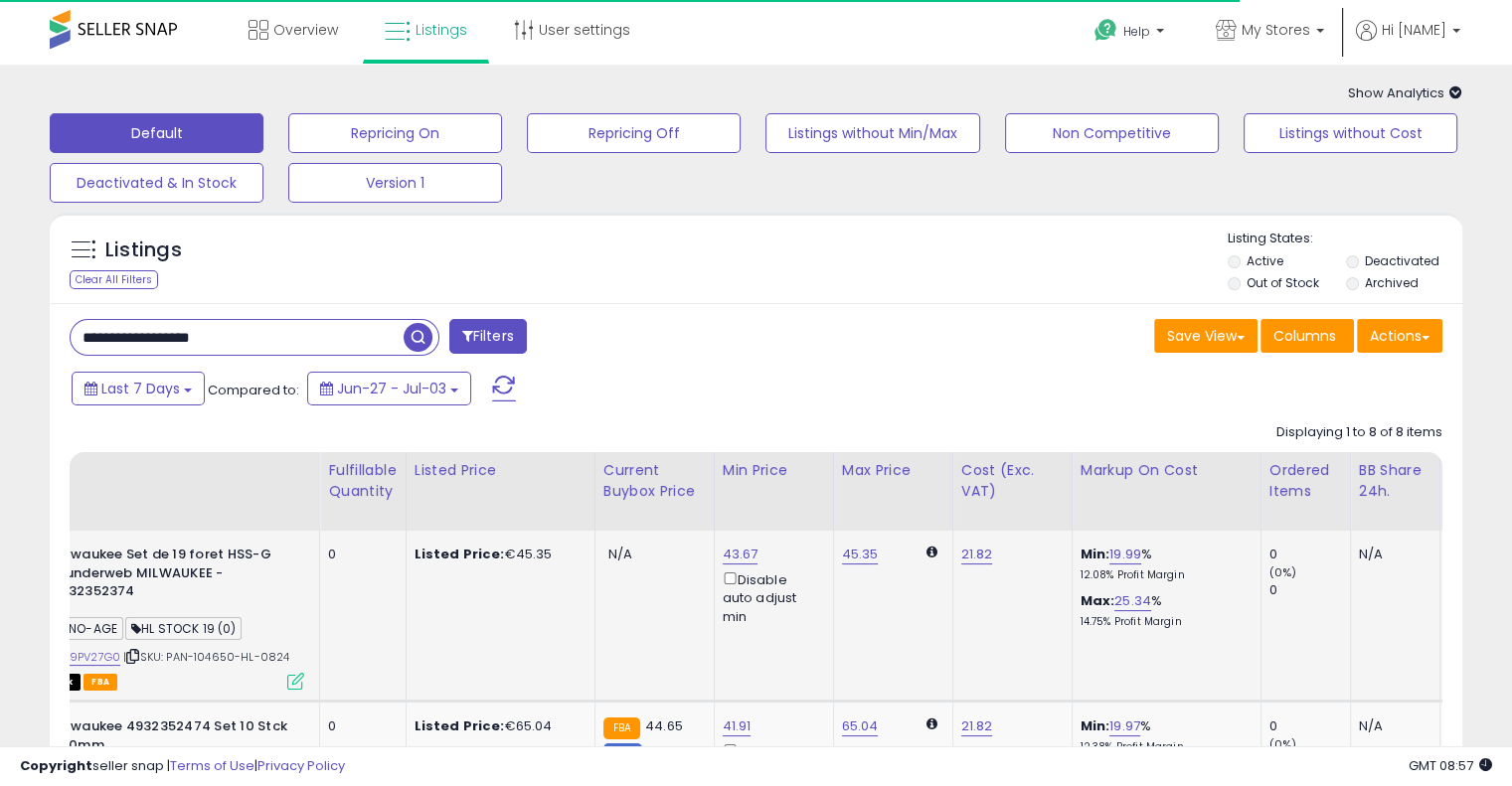 scroll, scrollTop: 0, scrollLeft: 0, axis: both 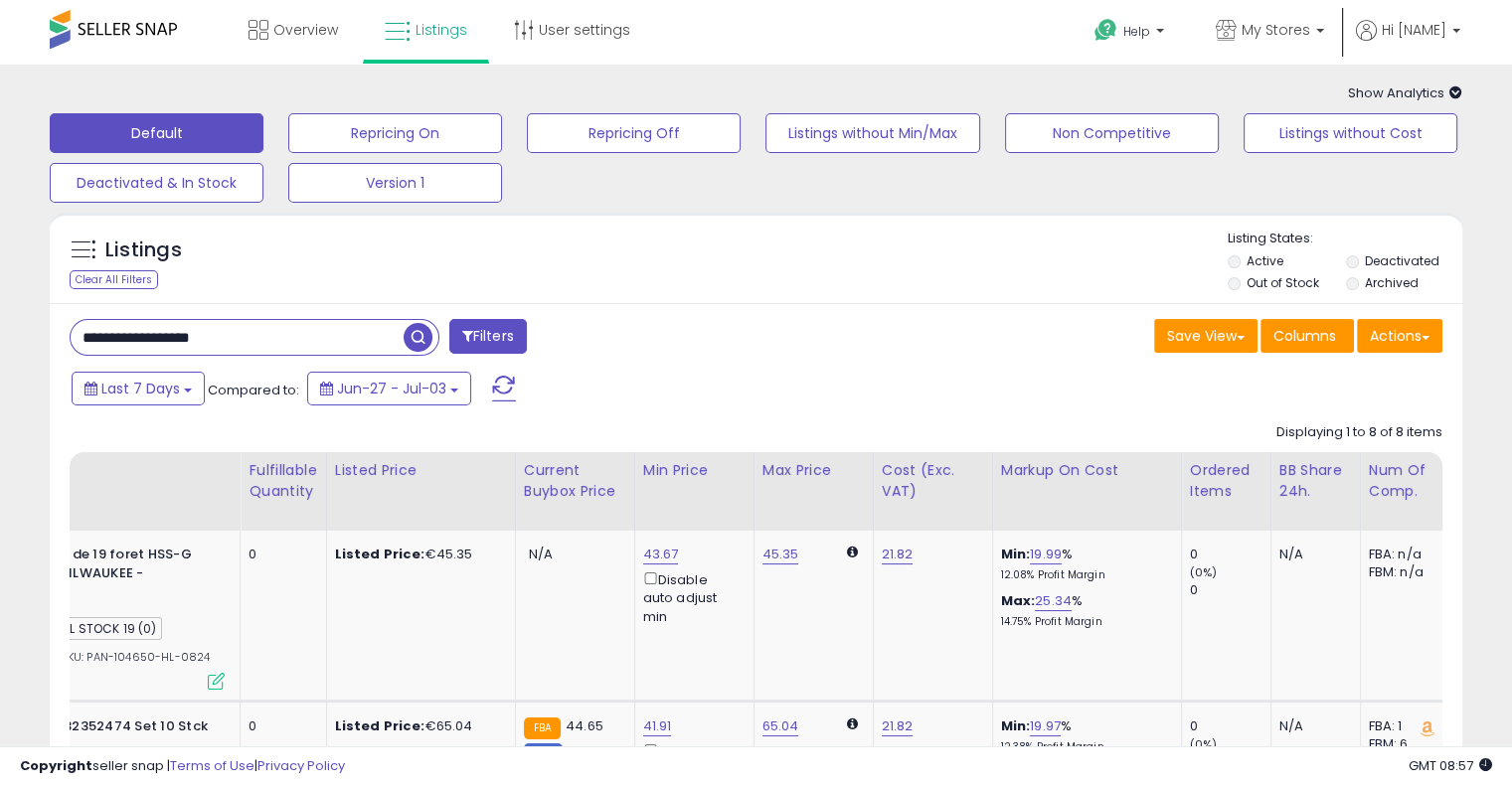 click on "**********" at bounding box center (237, 337) 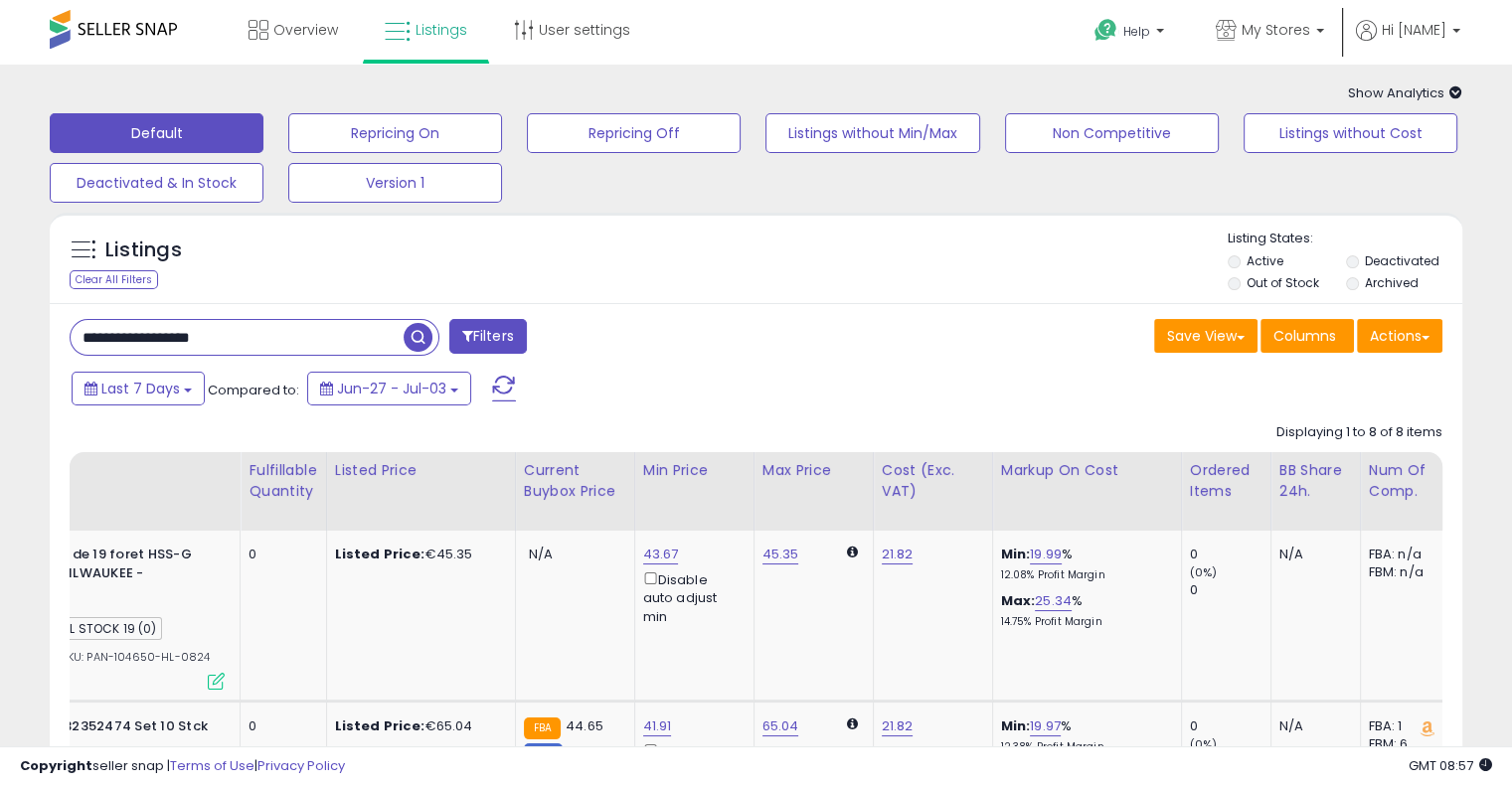click on "**********" at bounding box center [237, 337] 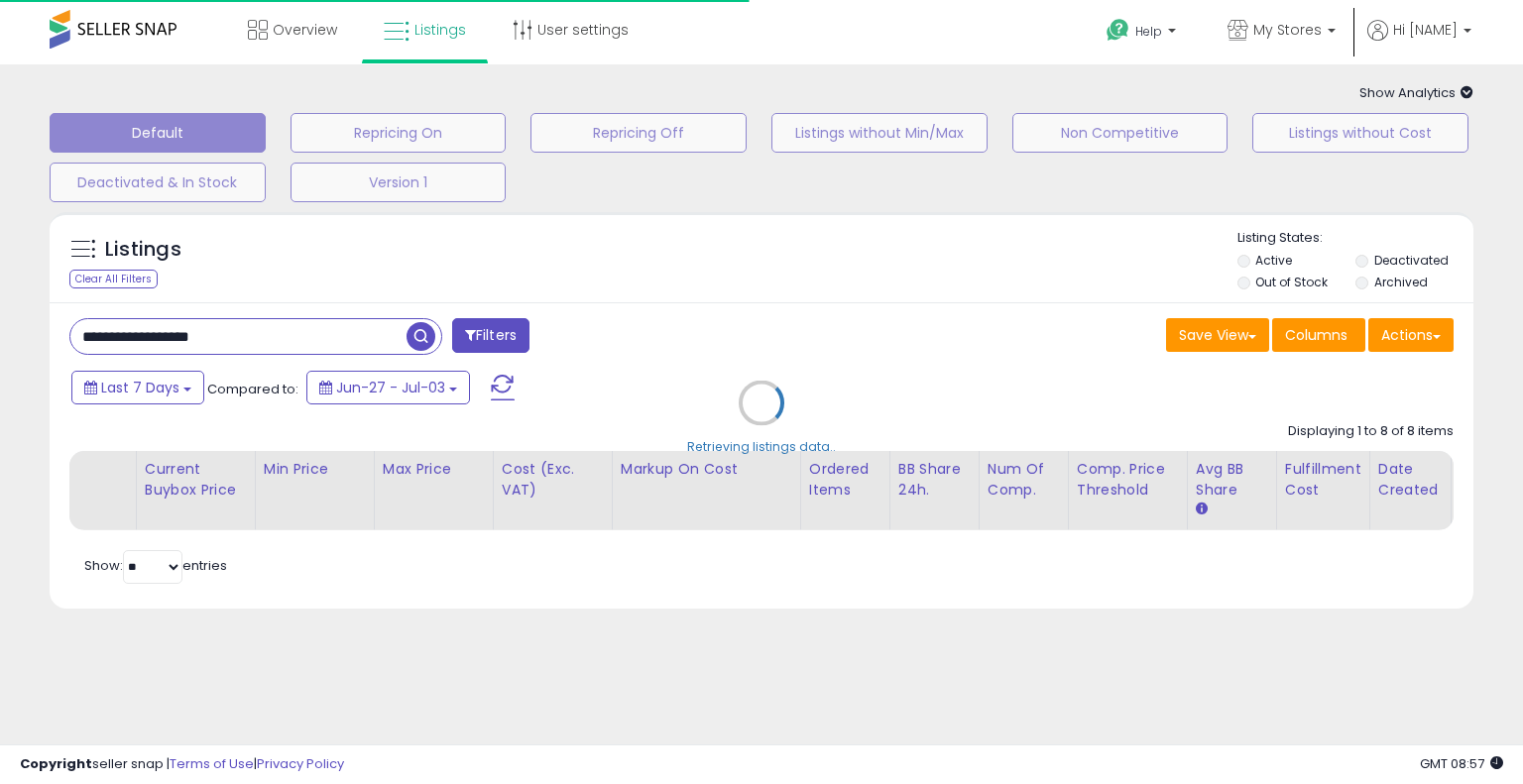 click on "Retrieving listings data.." at bounding box center [762, 417] 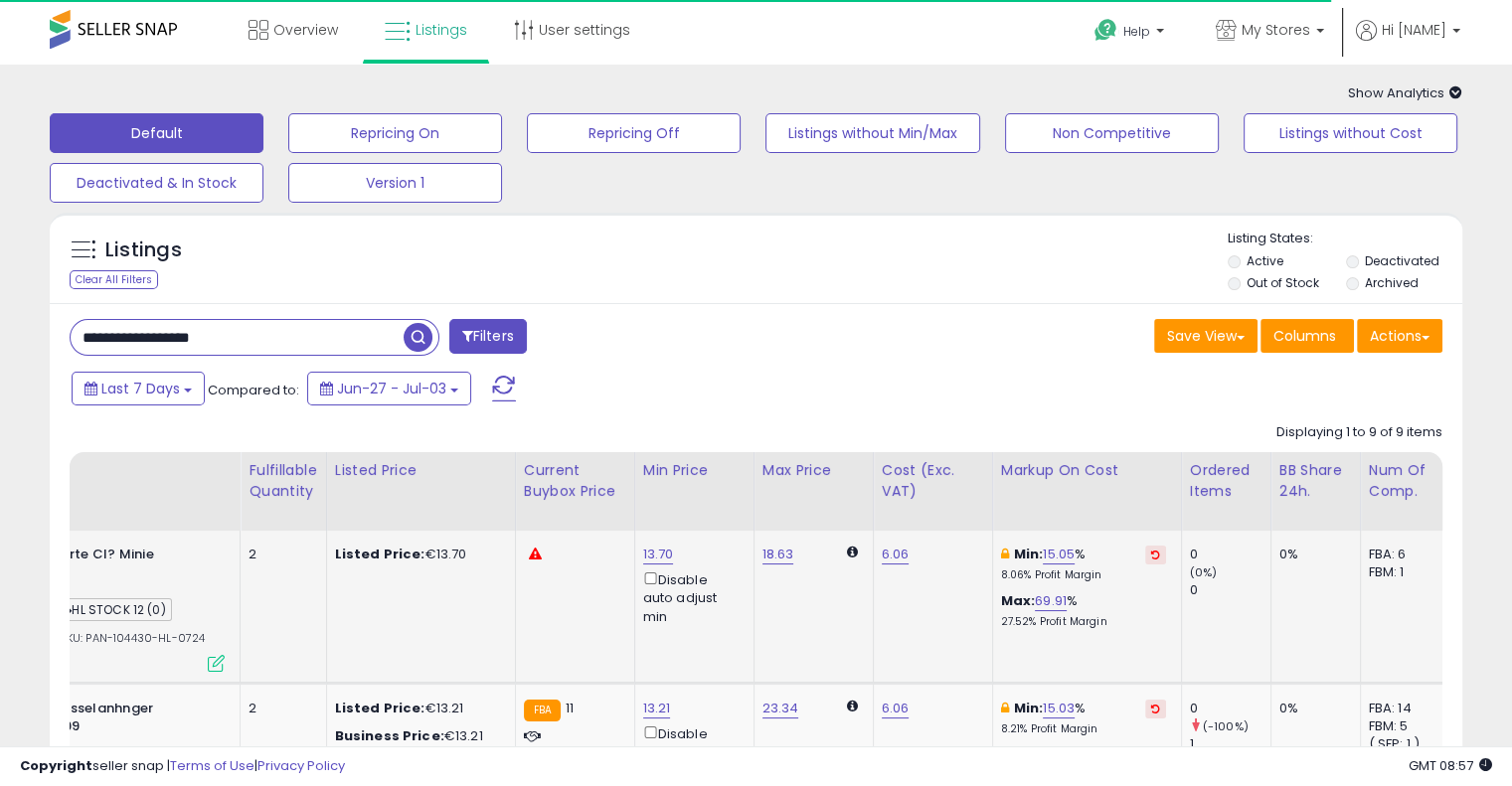scroll, scrollTop: 0, scrollLeft: 0, axis: both 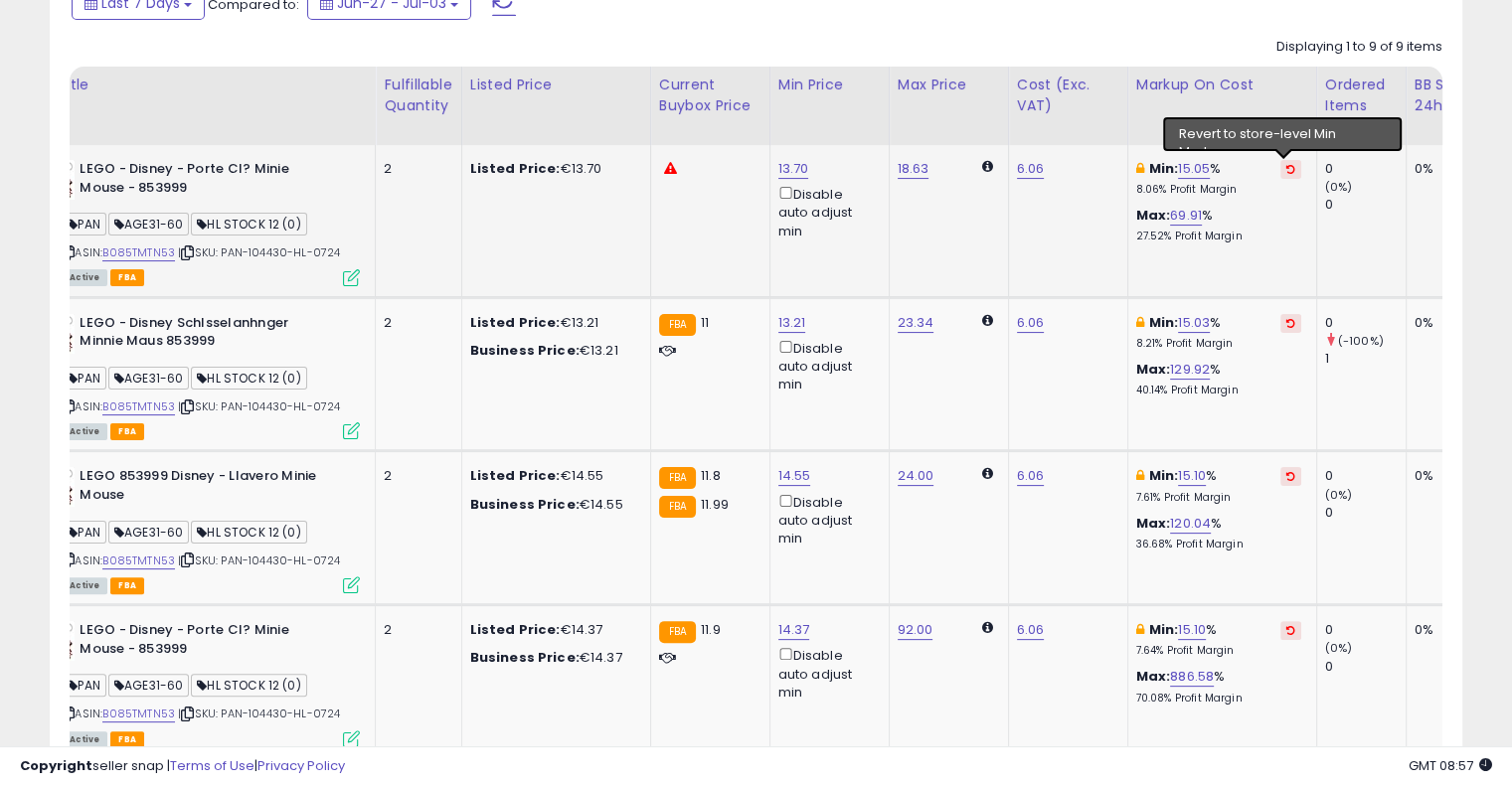 click at bounding box center [1290, 169] 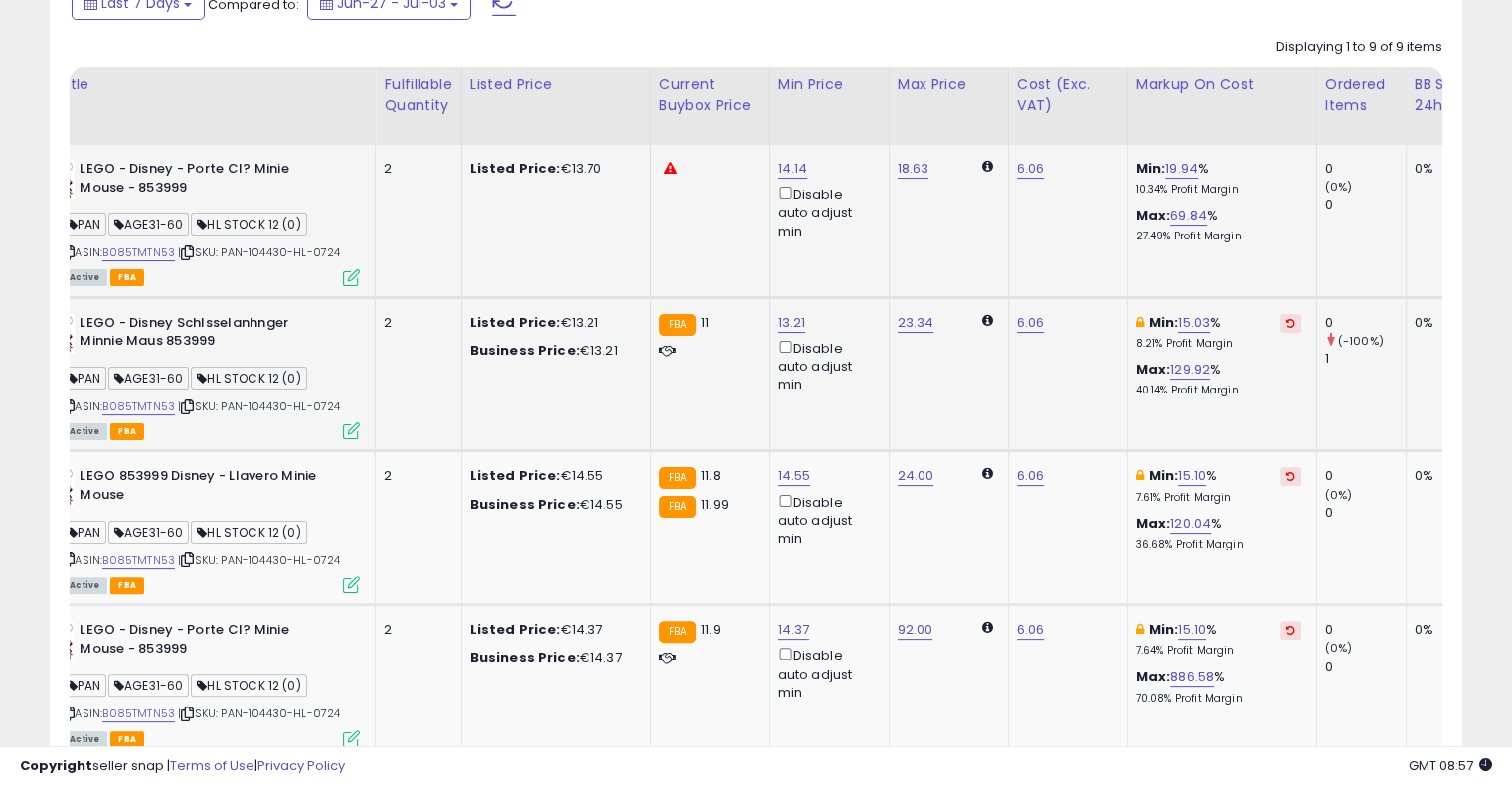 click at bounding box center (1290, 323) 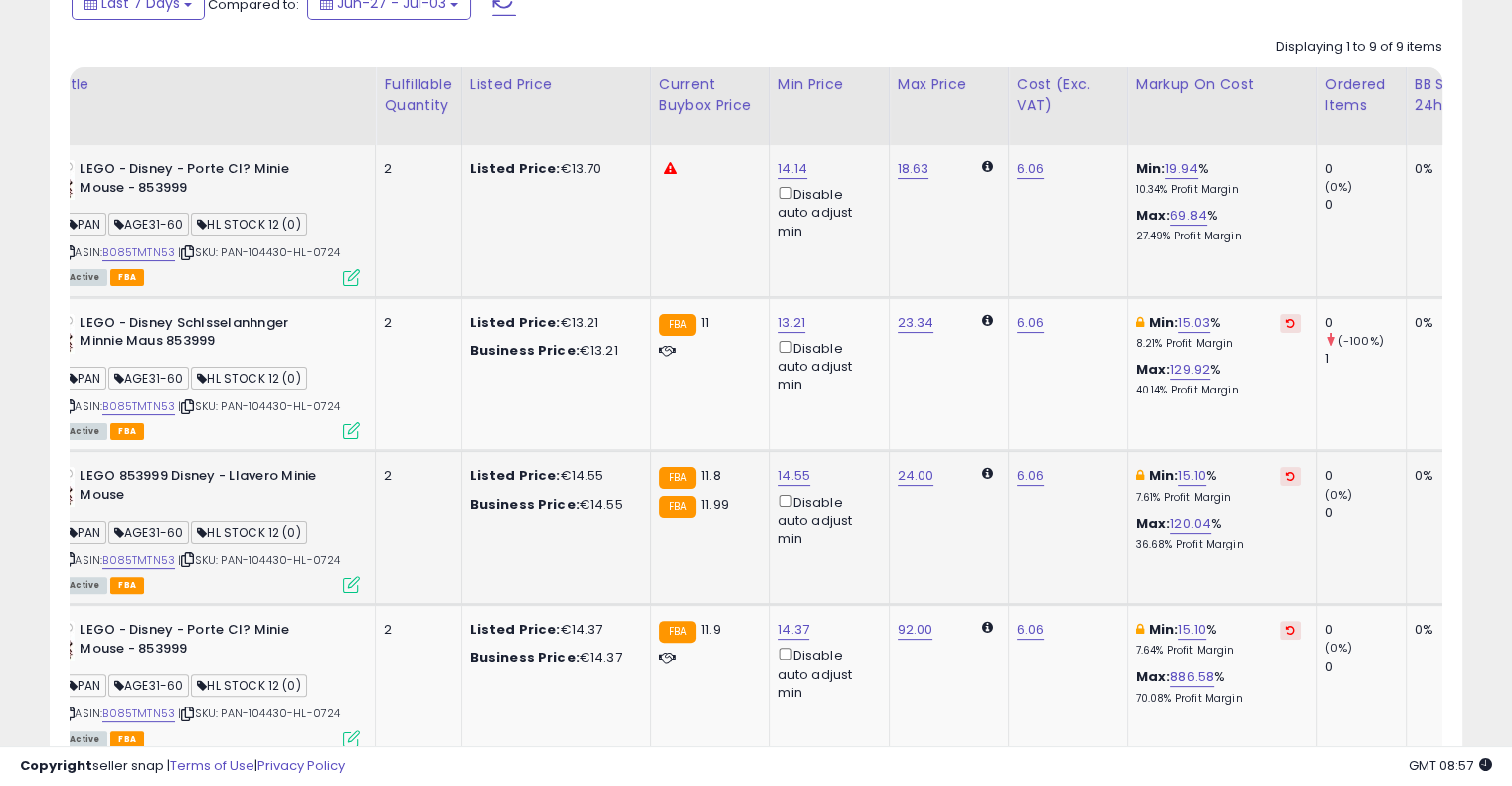 click on "Min:  15.10 %    7.61%  Profit Margin Max:  120.04 %   36.68%  Profit Margin" 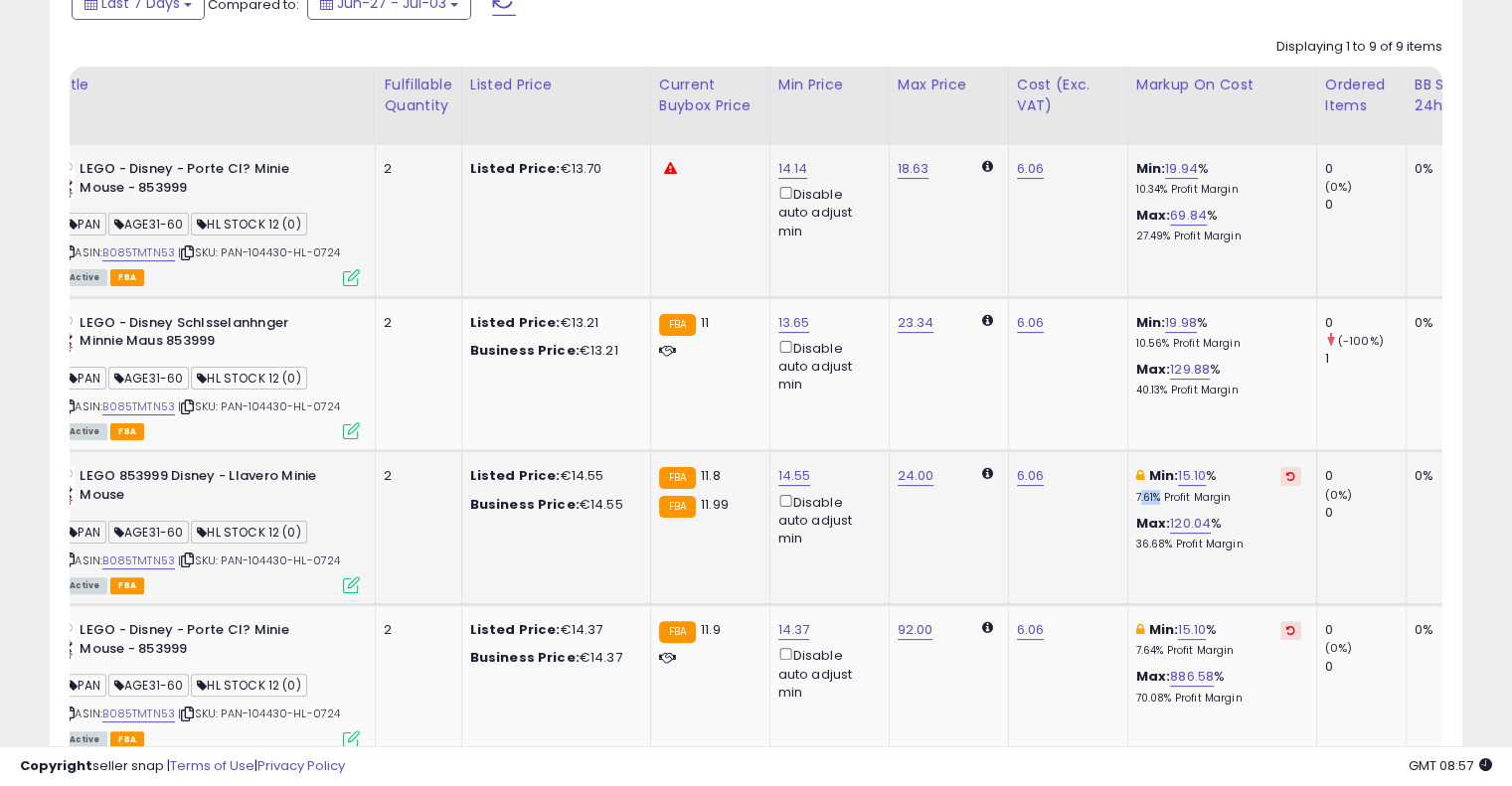 click on "Min:  15.10 %    7.61%  Profit Margin Max:  120.04 %   36.68%  Profit Margin" 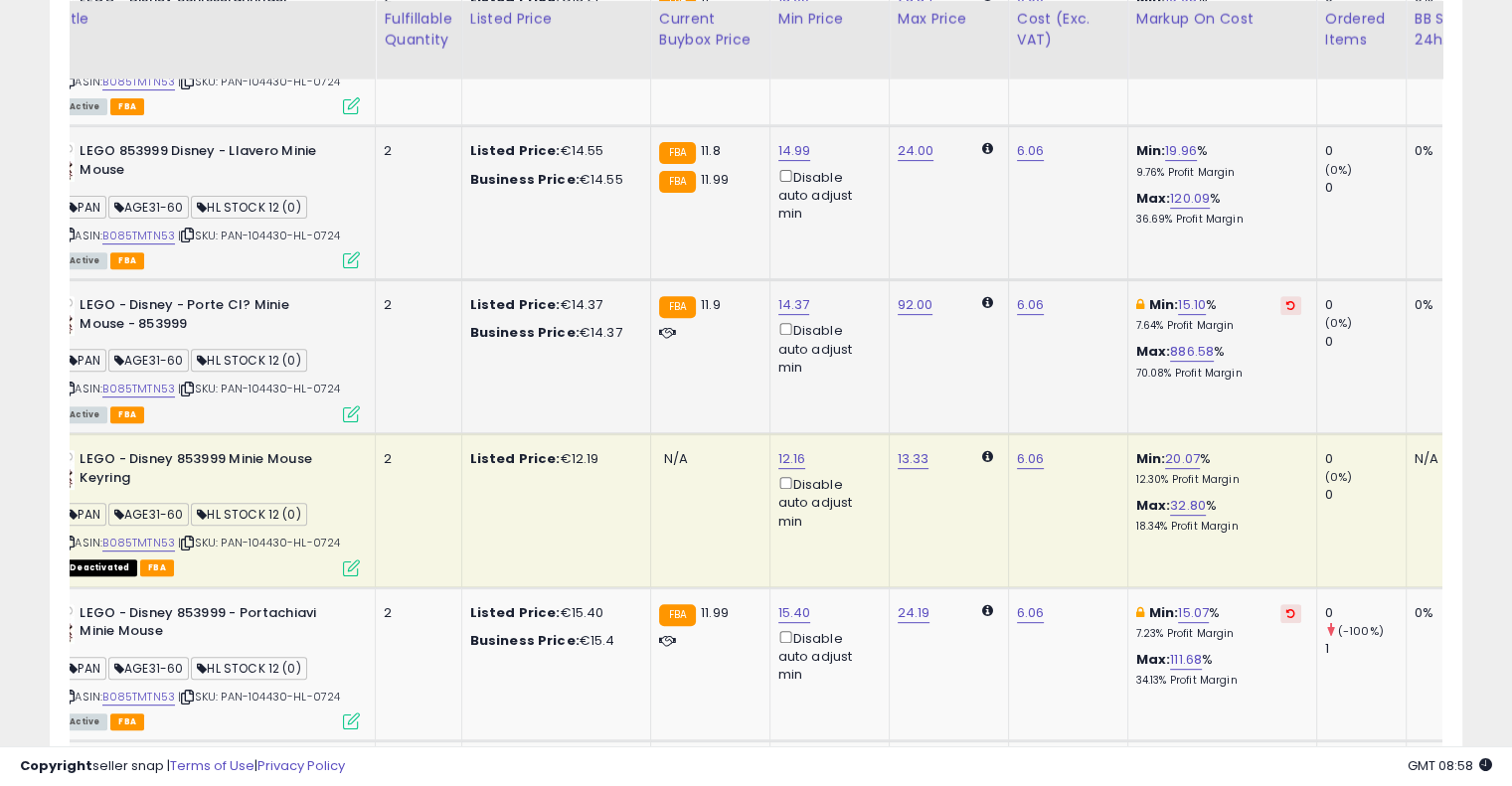 scroll, scrollTop: 711, scrollLeft: 0, axis: vertical 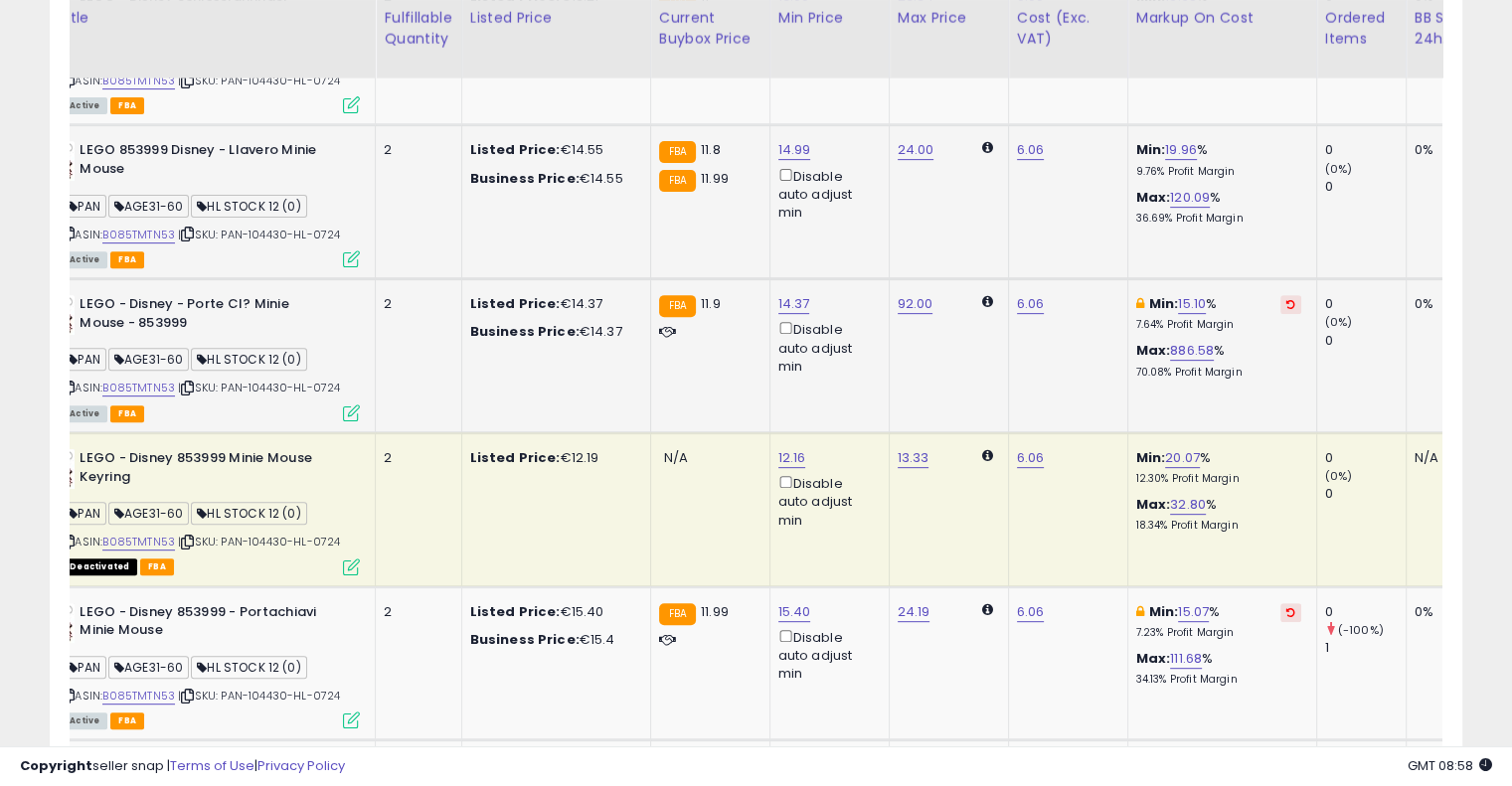 click at bounding box center [1290, 304] 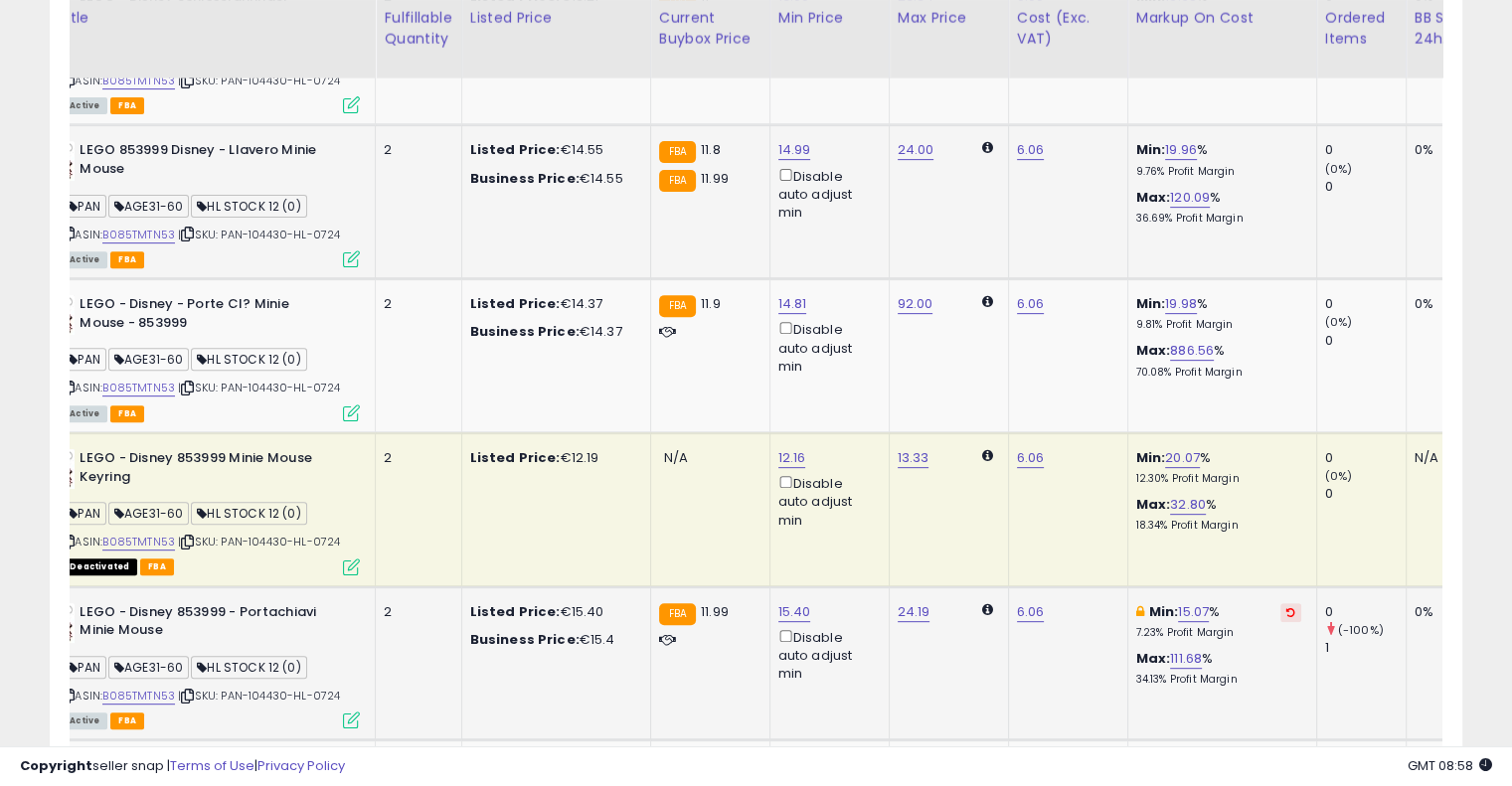 click at bounding box center (1290, 612) 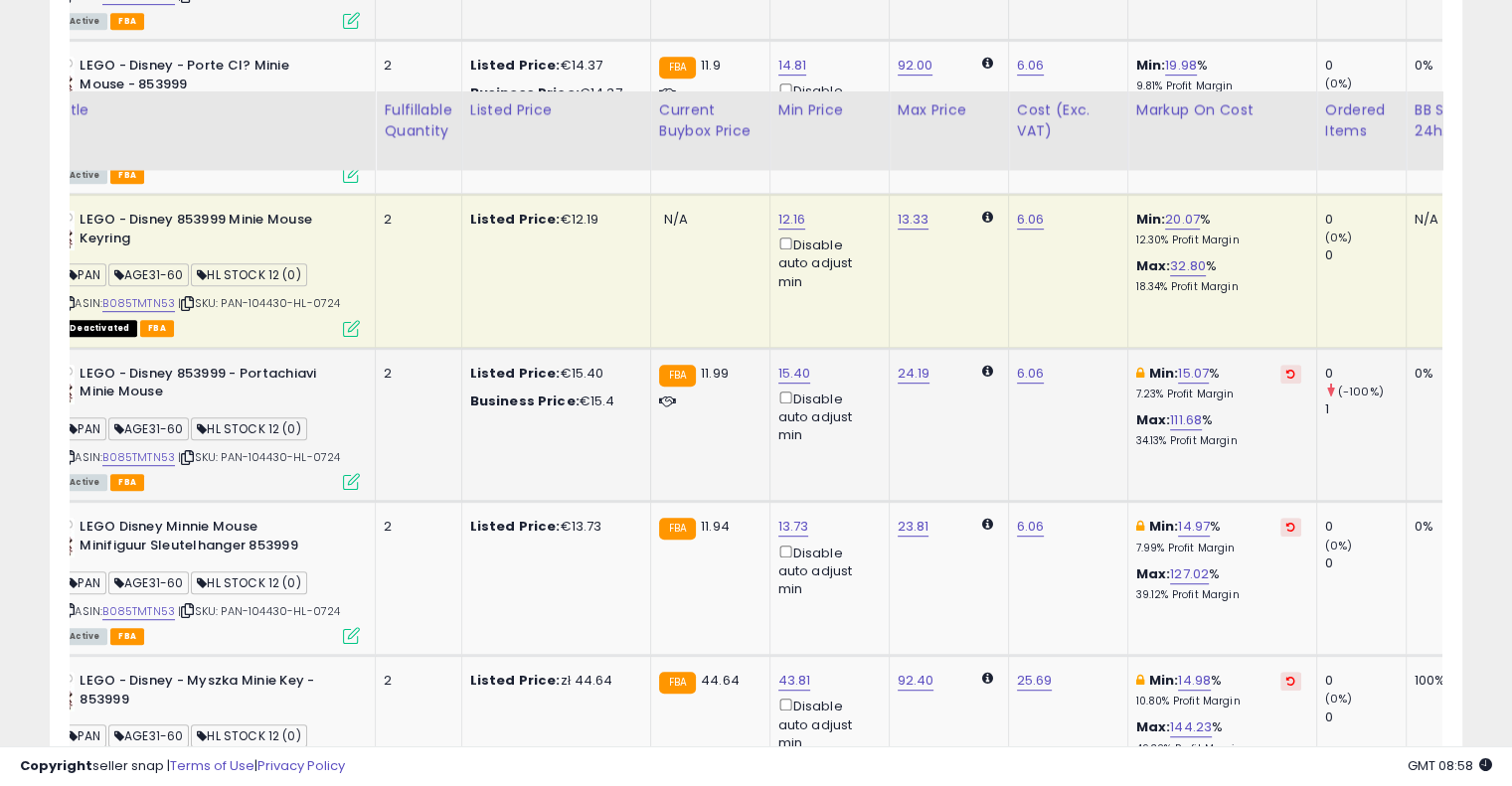 scroll, scrollTop: 1043, scrollLeft: 0, axis: vertical 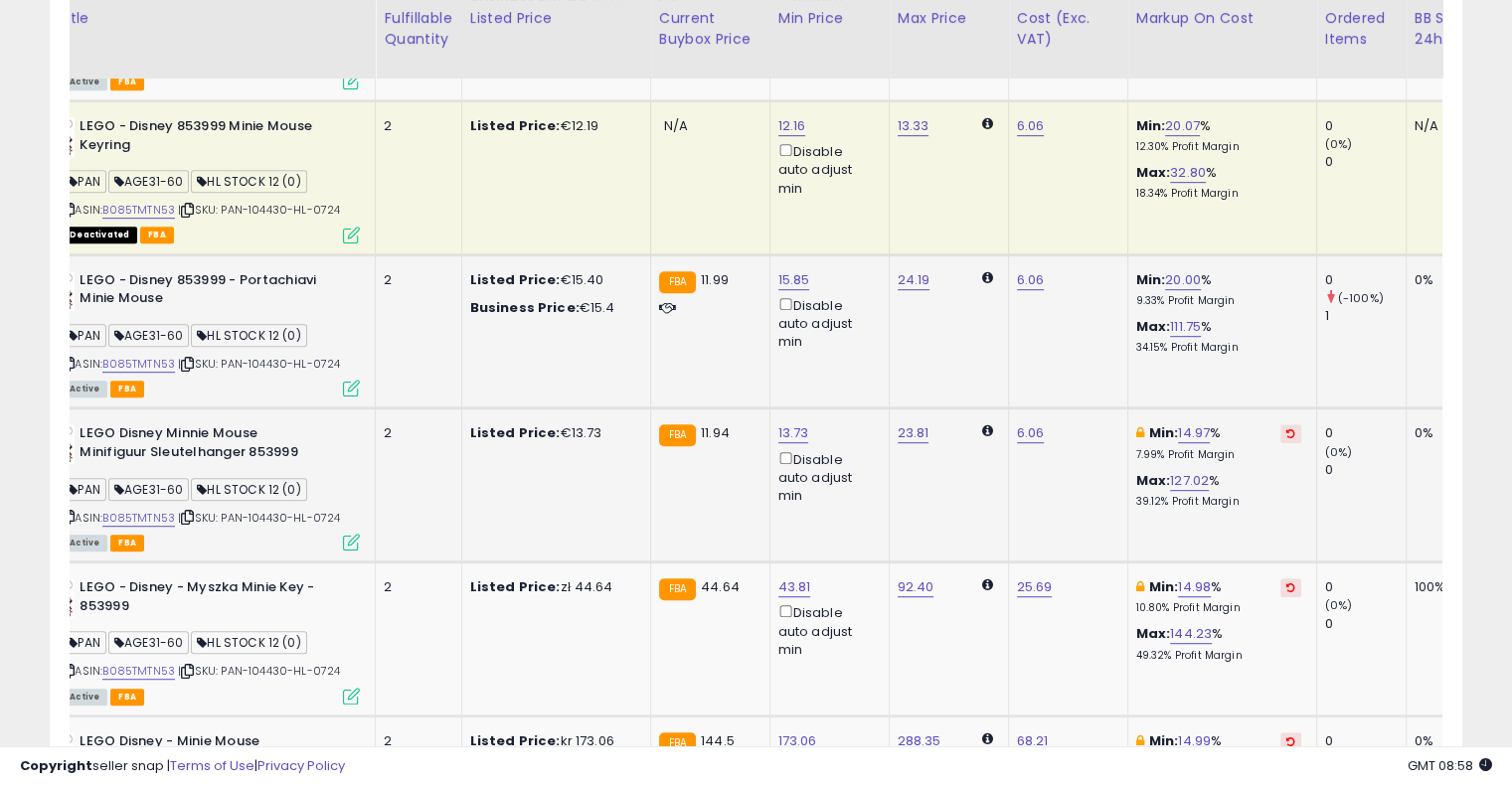 click at bounding box center [1290, 433] 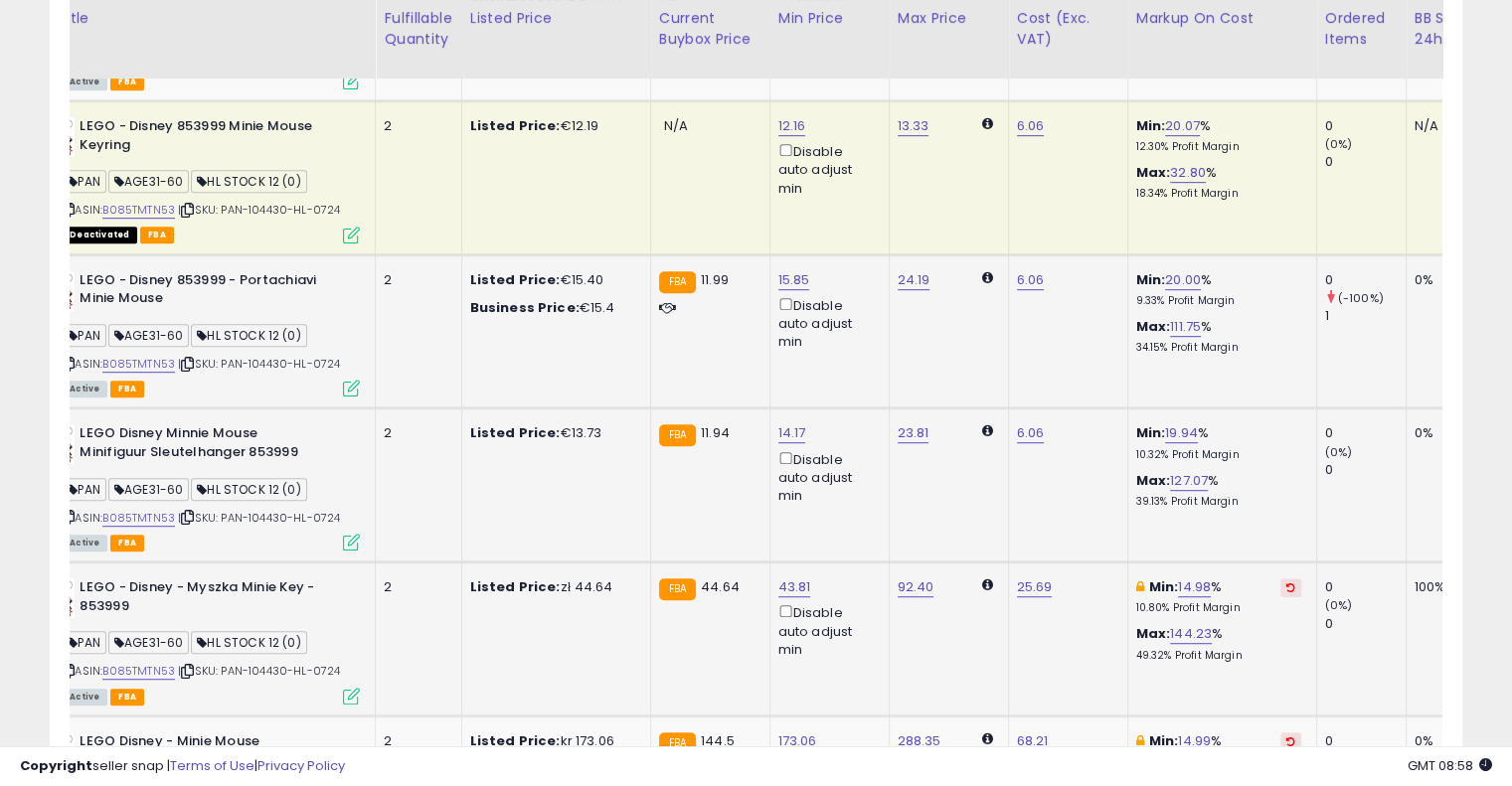 click at bounding box center [1290, 587] 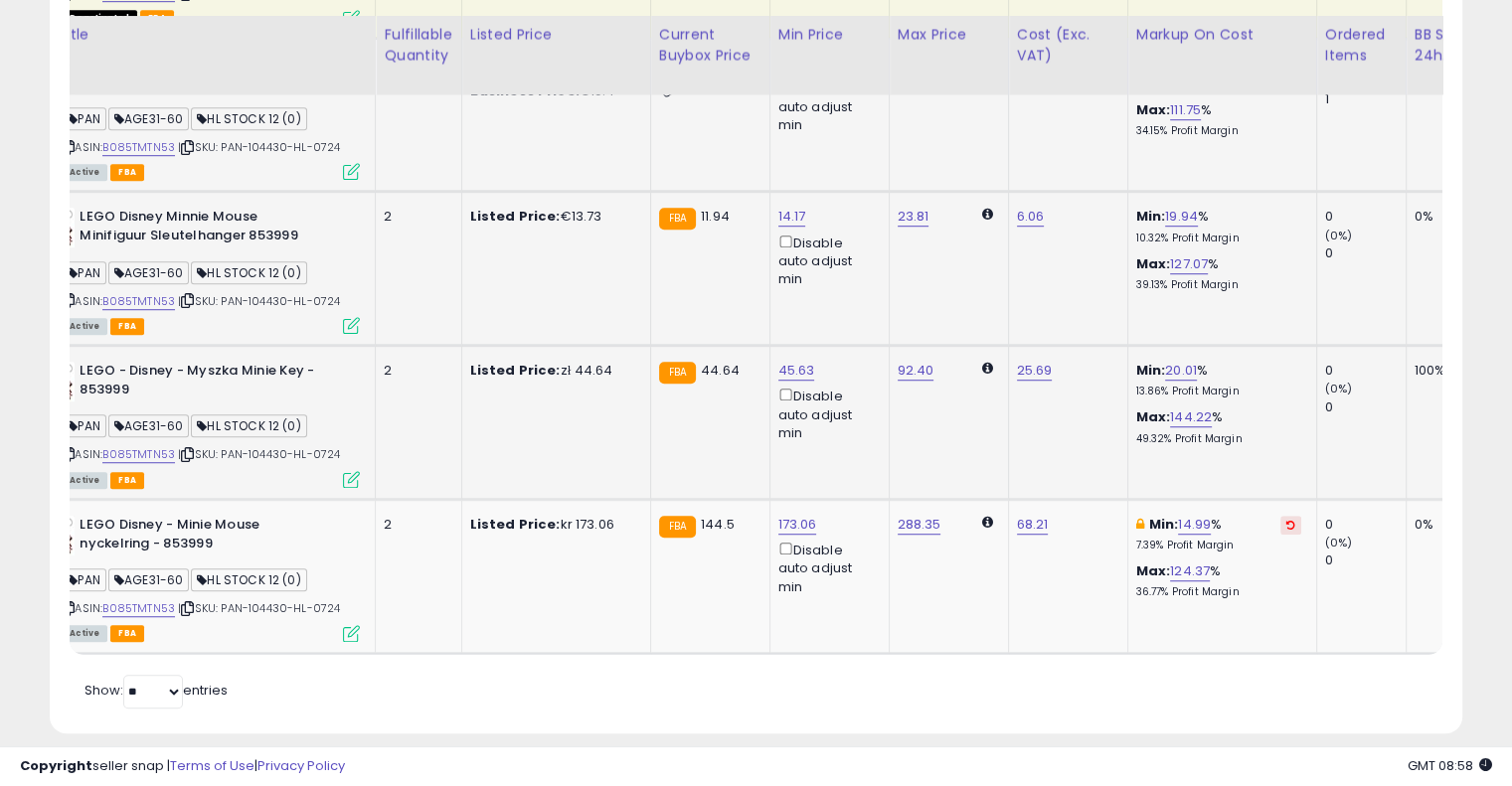 scroll, scrollTop: 1278, scrollLeft: 0, axis: vertical 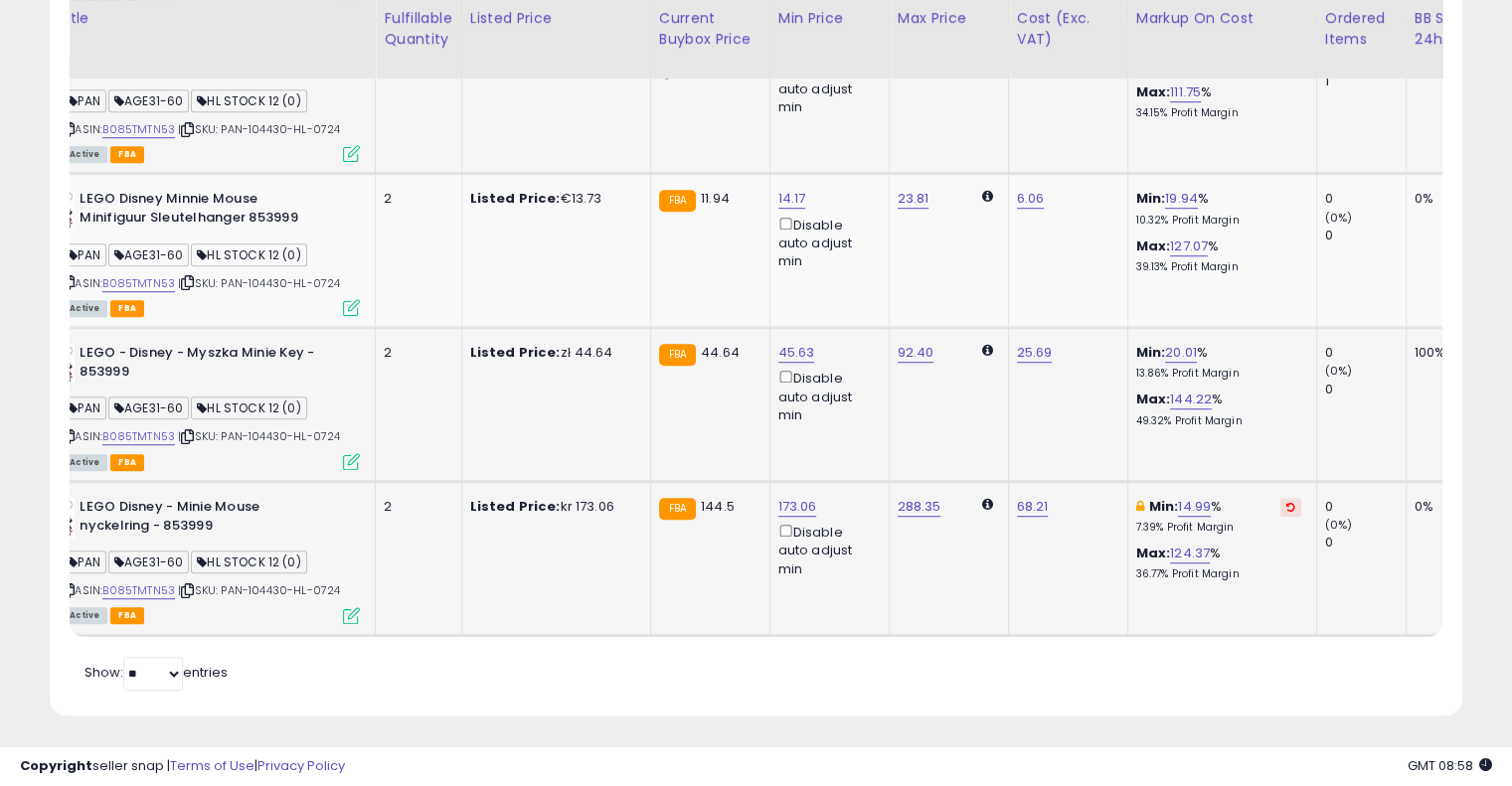 click at bounding box center [1290, 507] 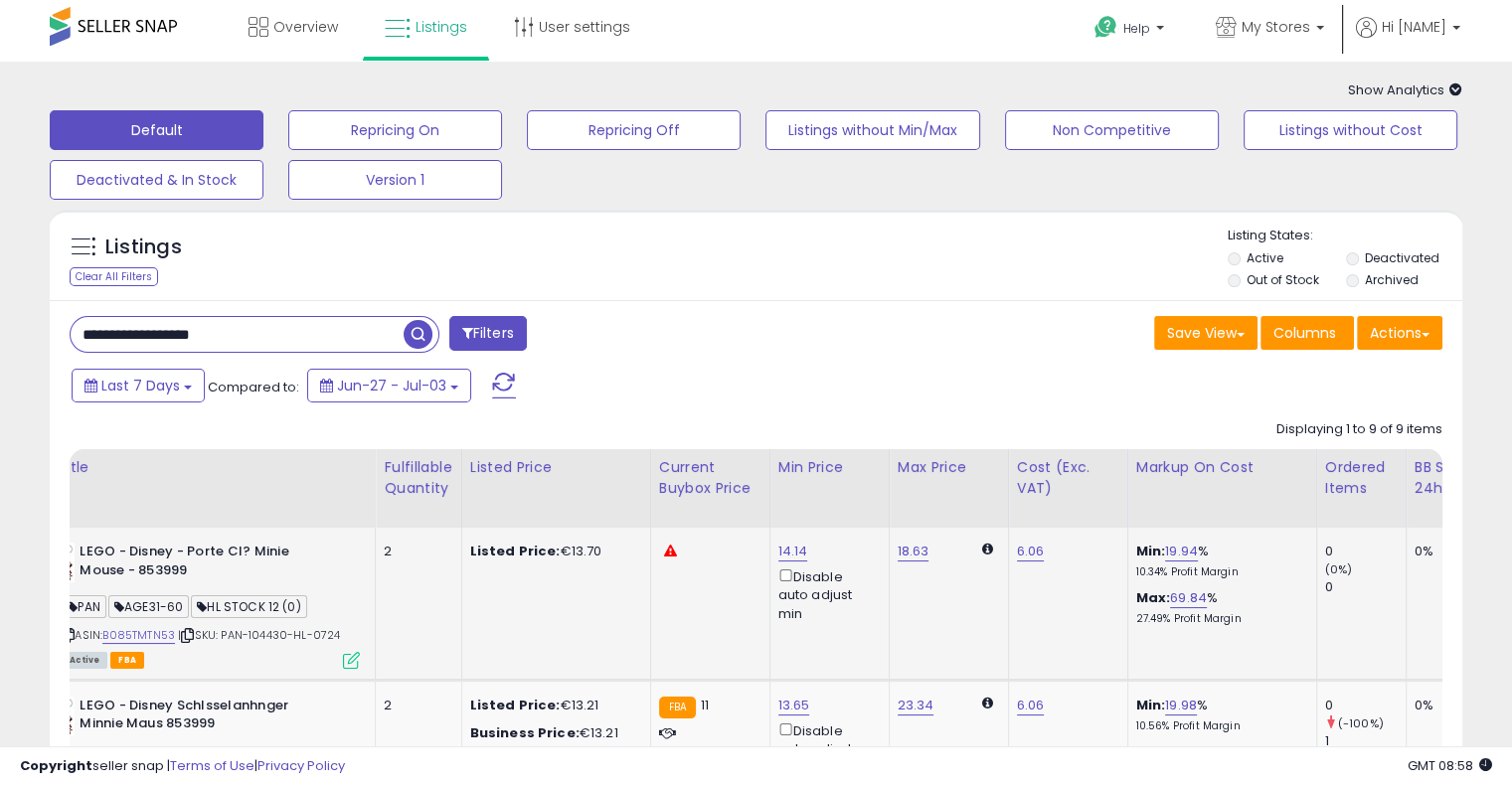 scroll, scrollTop: 0, scrollLeft: 0, axis: both 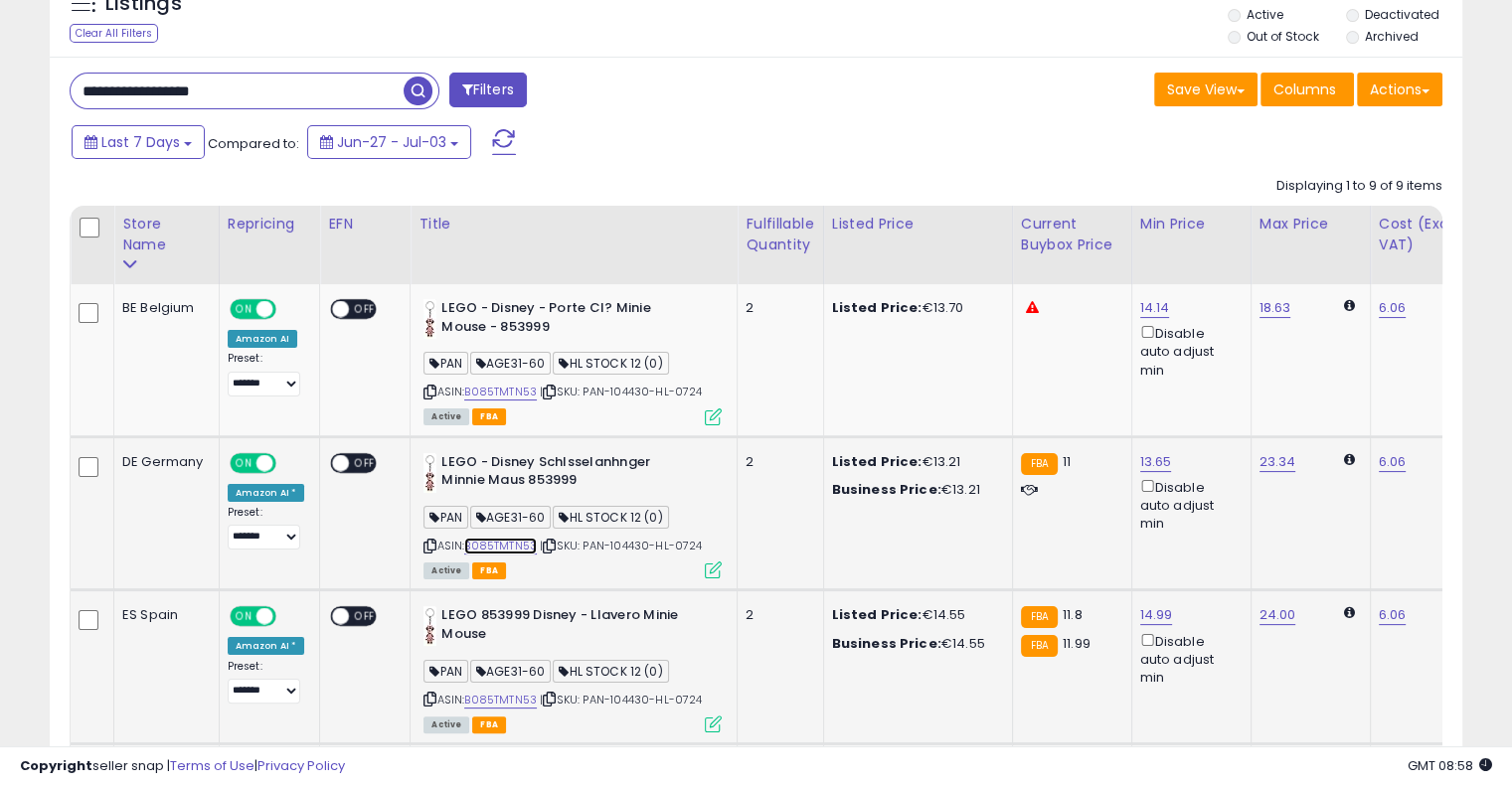 click on "B085TMTN53" at bounding box center (500, 546) 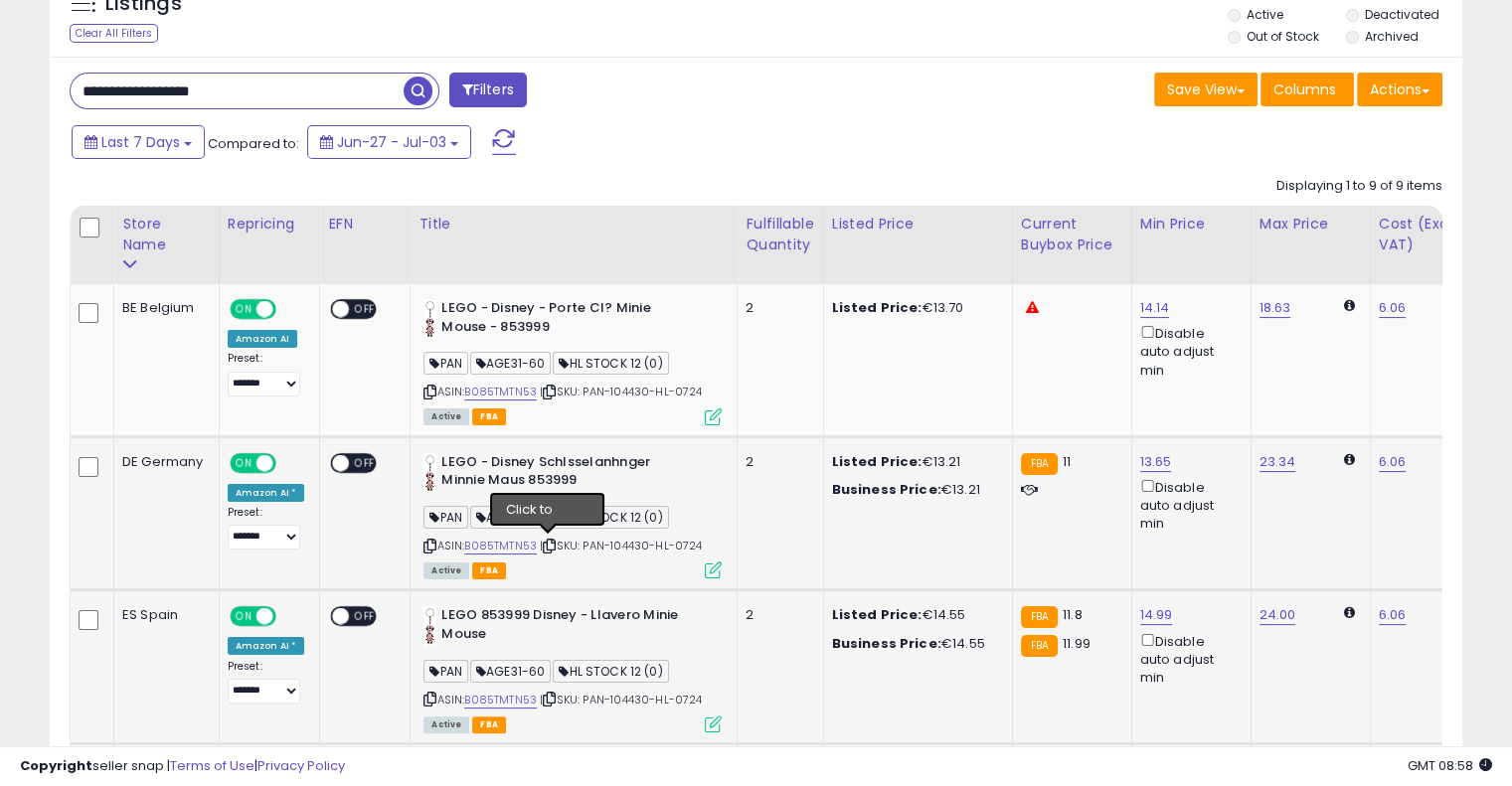click at bounding box center (549, 546) 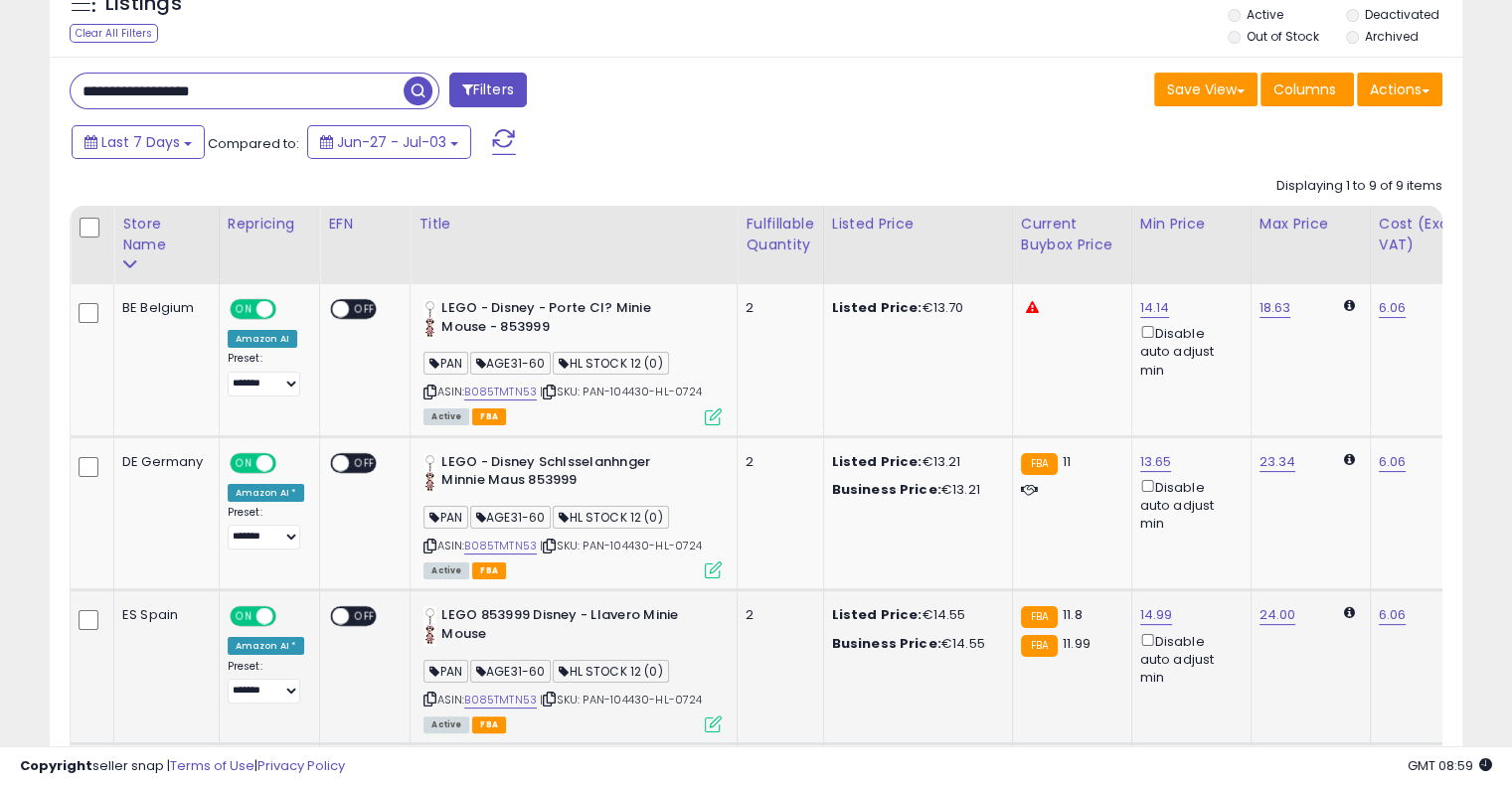 click on "**********" at bounding box center [756, 901] 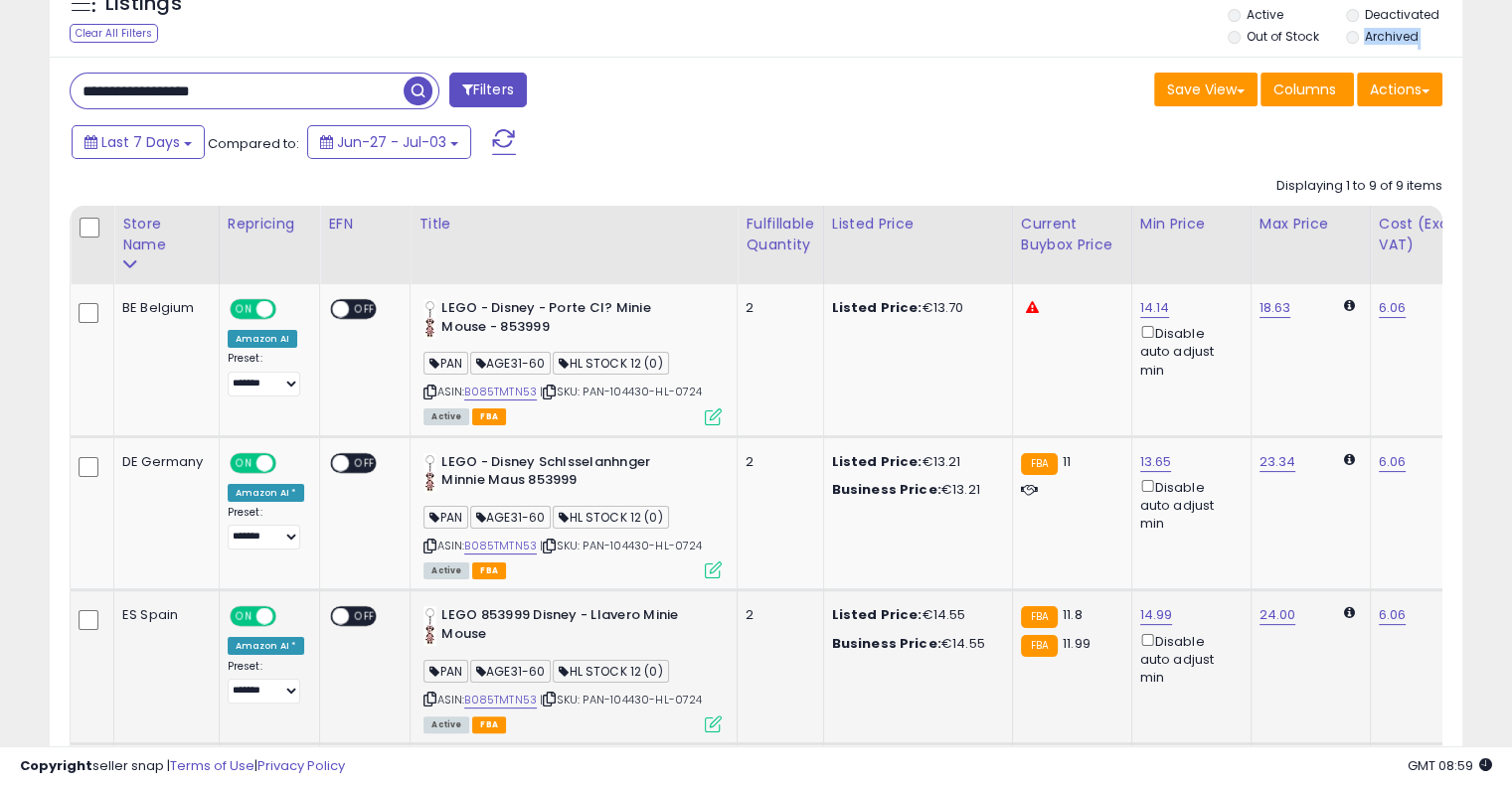 click on "**********" at bounding box center [756, 901] 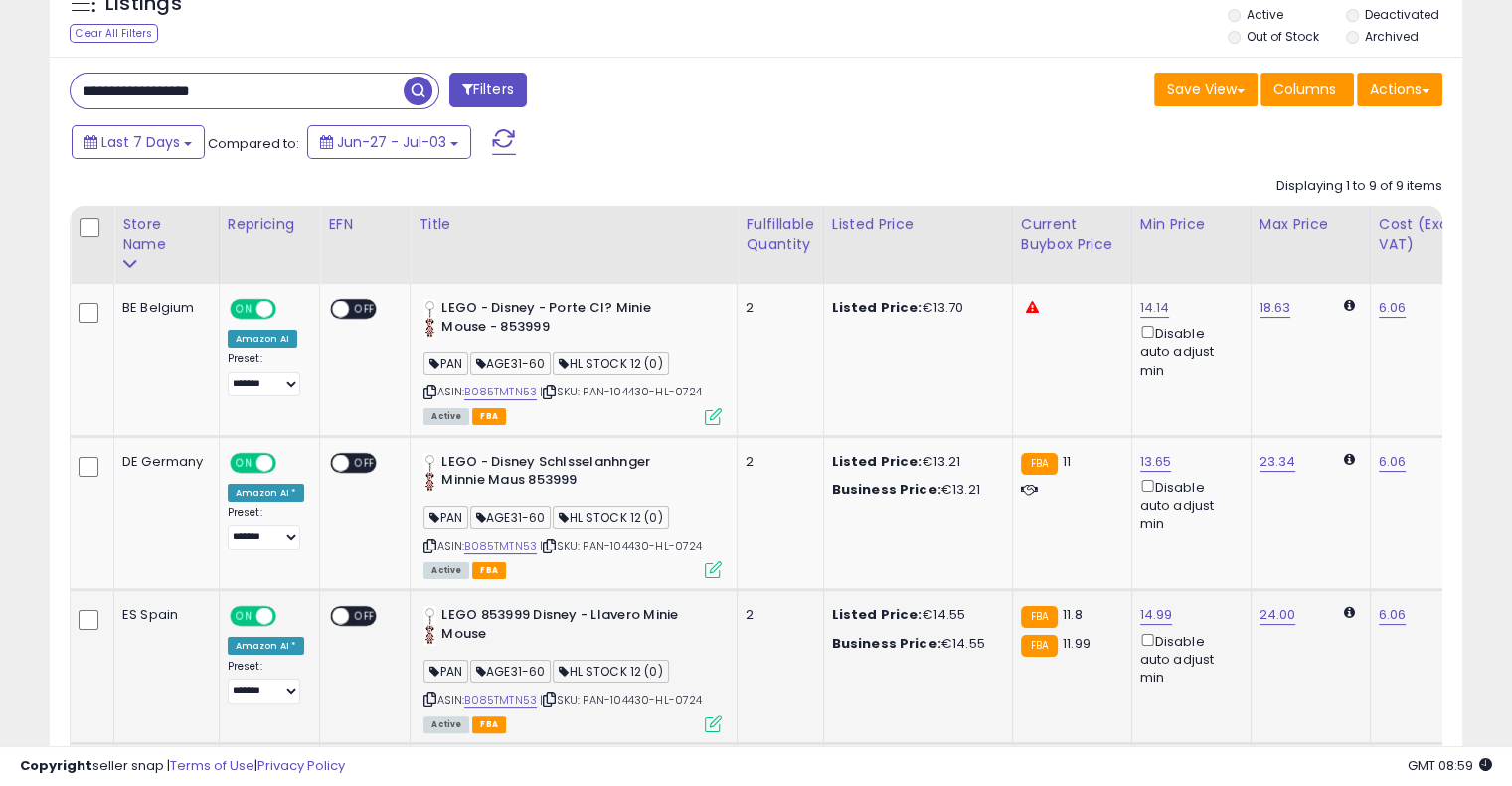 click on "**********" at bounding box center (237, 90) 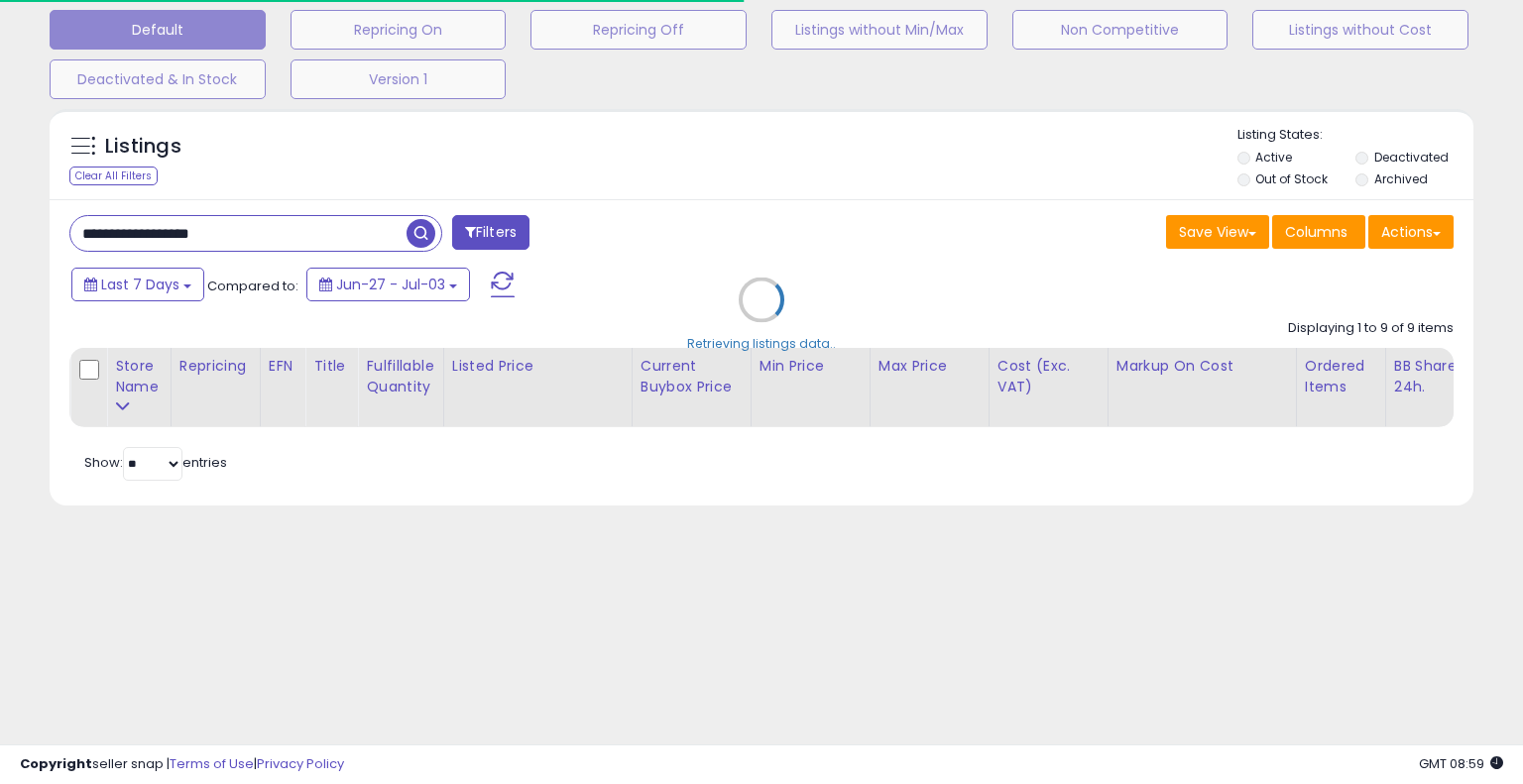 click on "Retrieving listings data.." at bounding box center (762, 314) 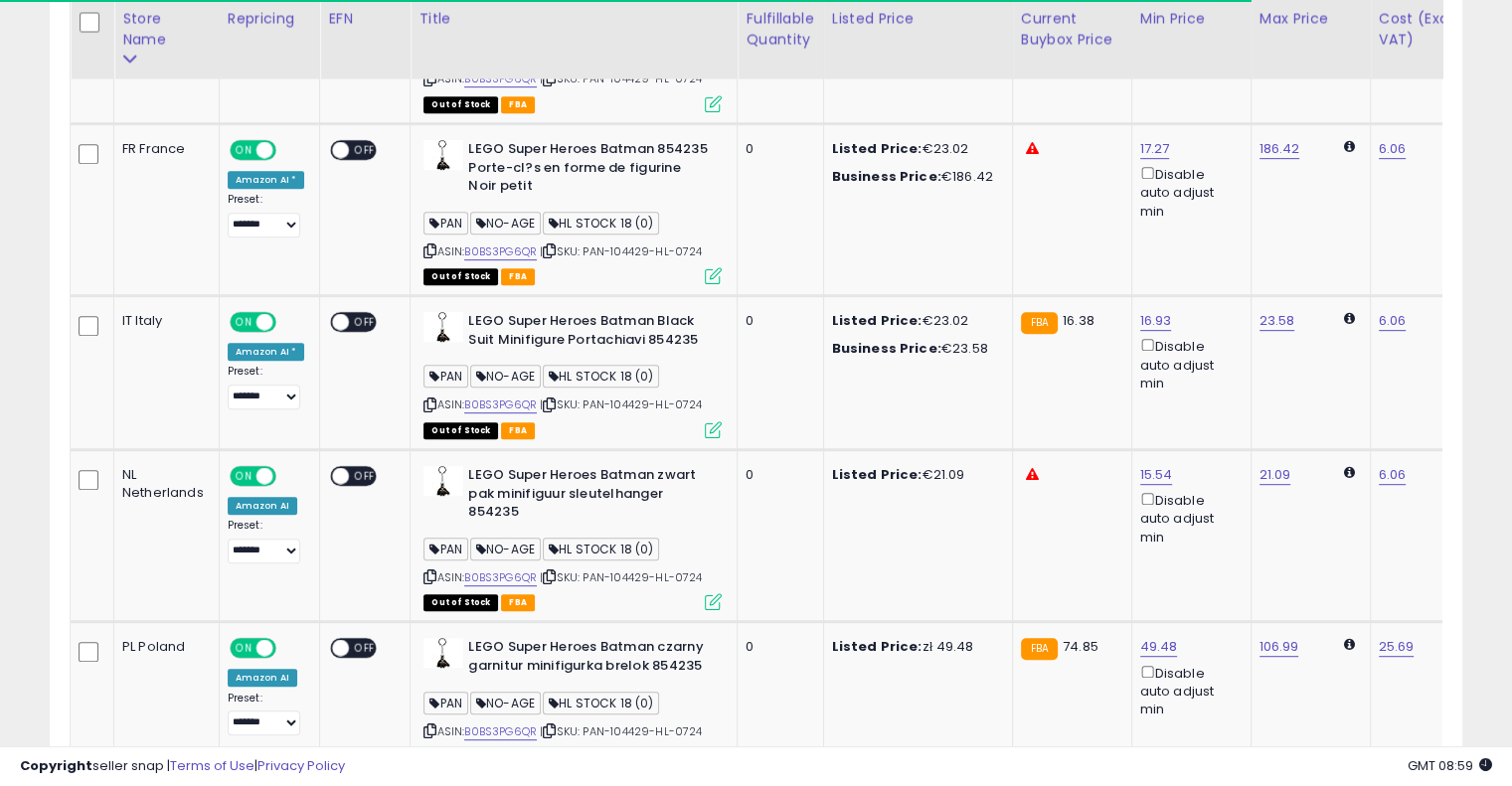 scroll, scrollTop: 1230, scrollLeft: 0, axis: vertical 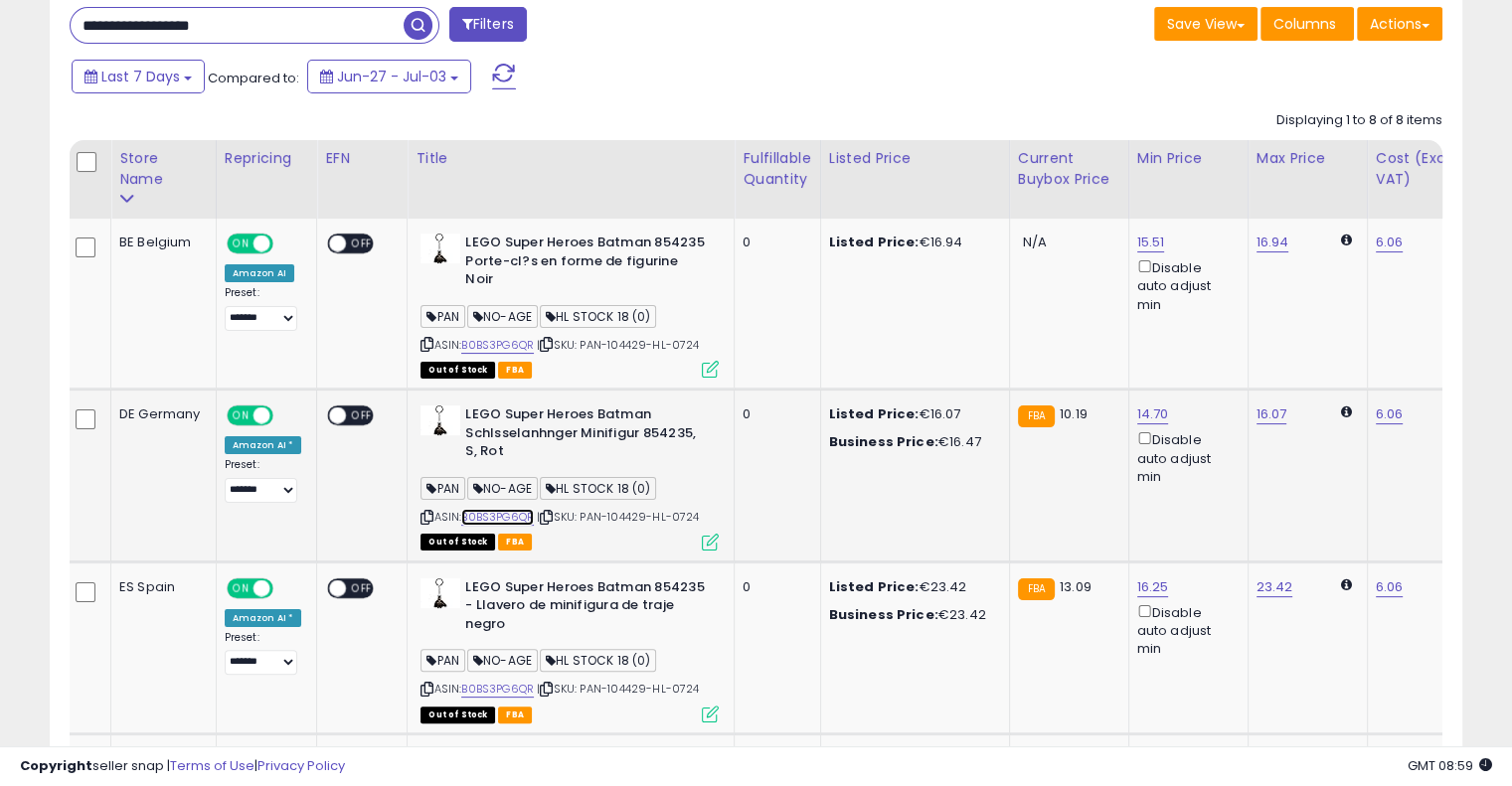 click on "B0BS3PG6QR" at bounding box center (497, 517) 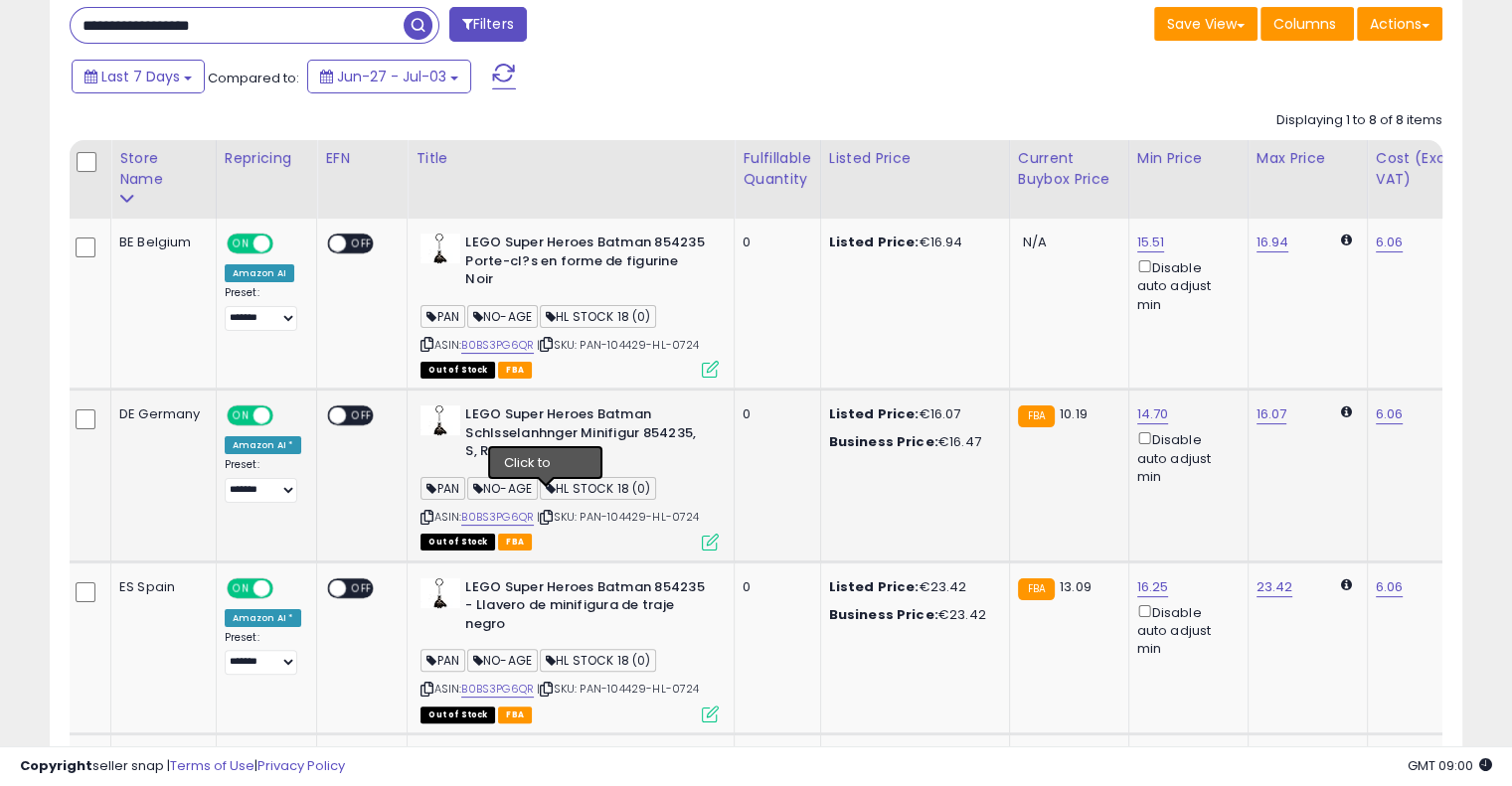 click at bounding box center [546, 517] 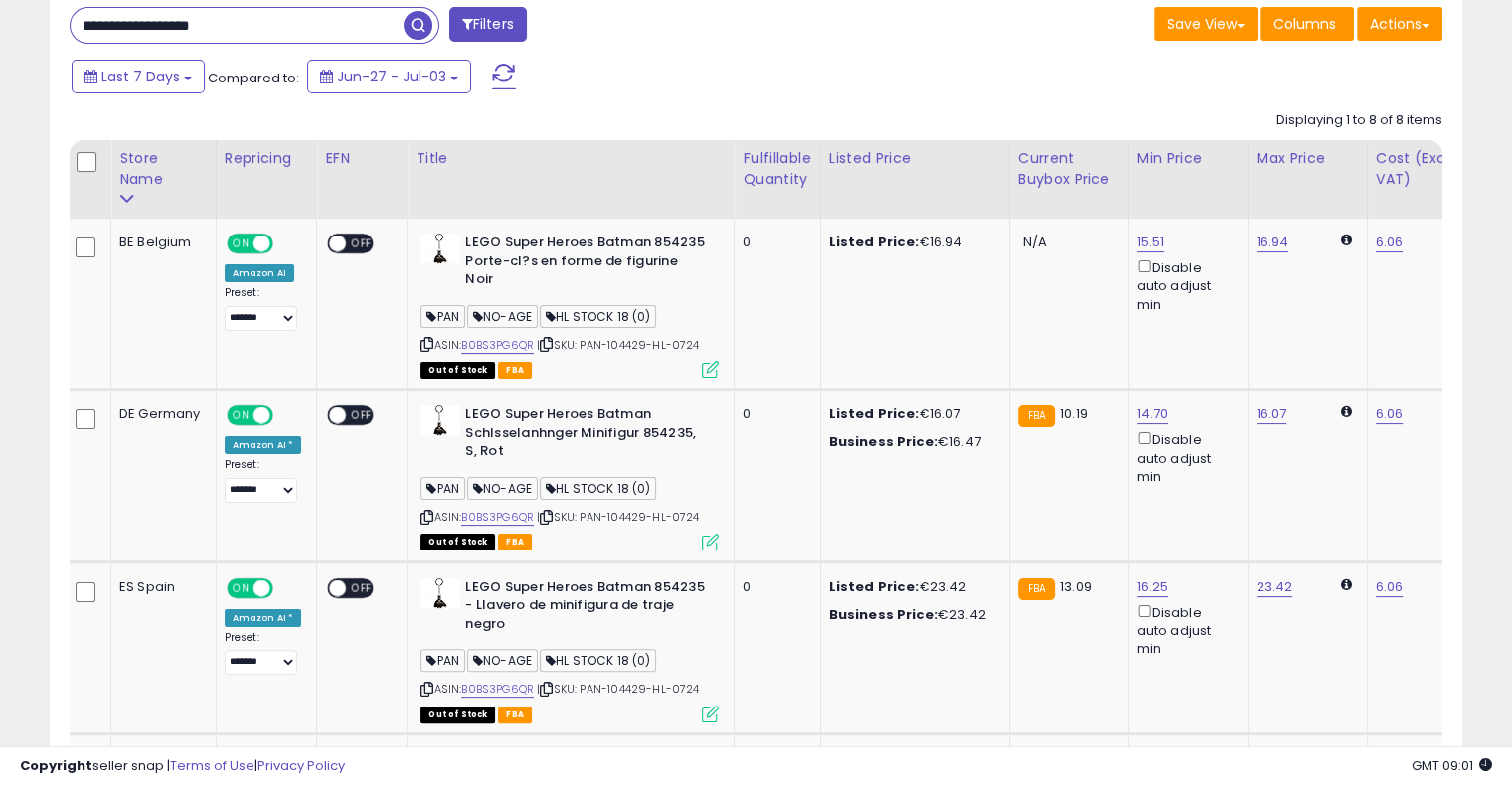 click on "**********" at bounding box center [237, 25] 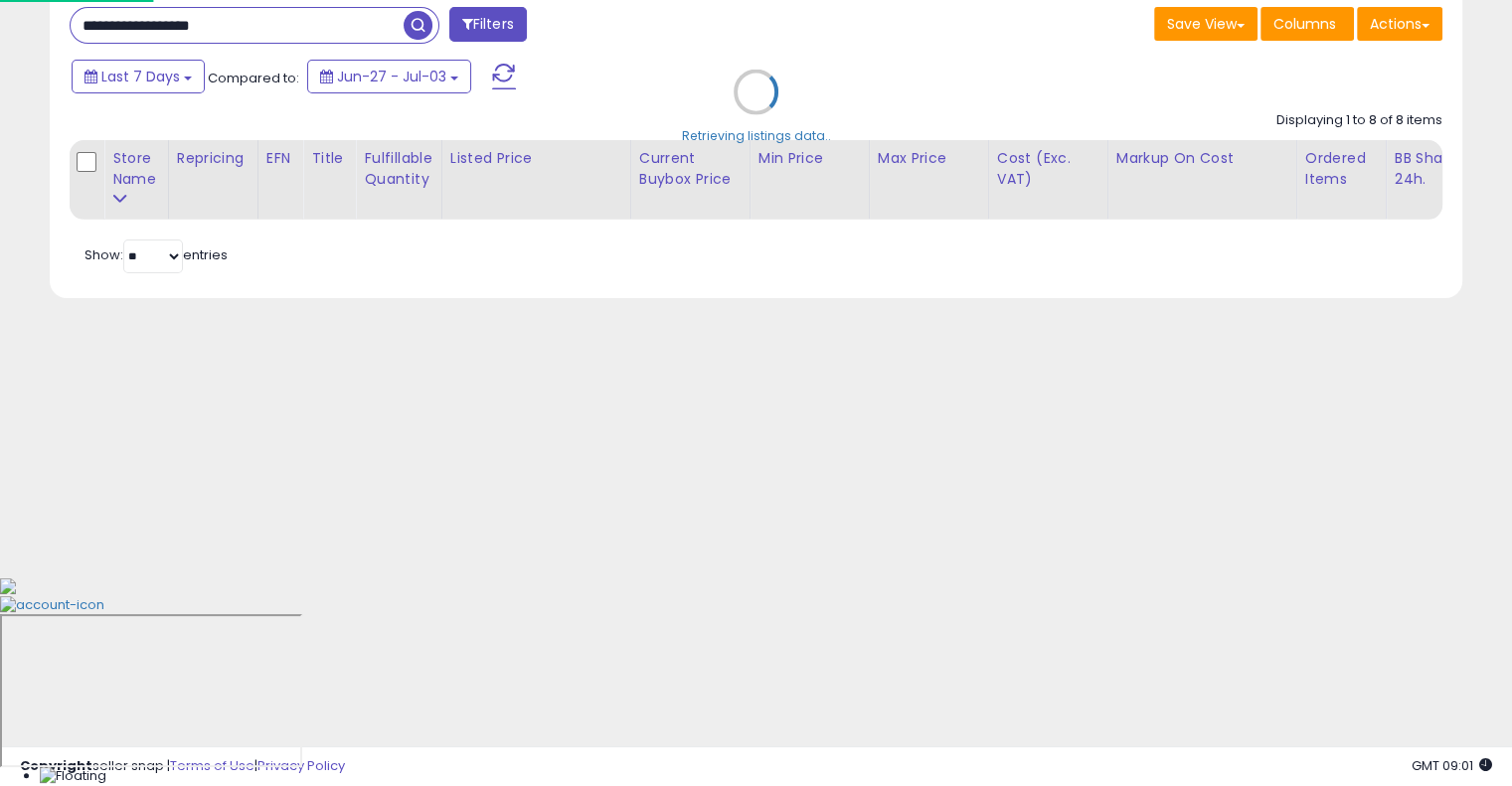 scroll, scrollTop: 103, scrollLeft: 0, axis: vertical 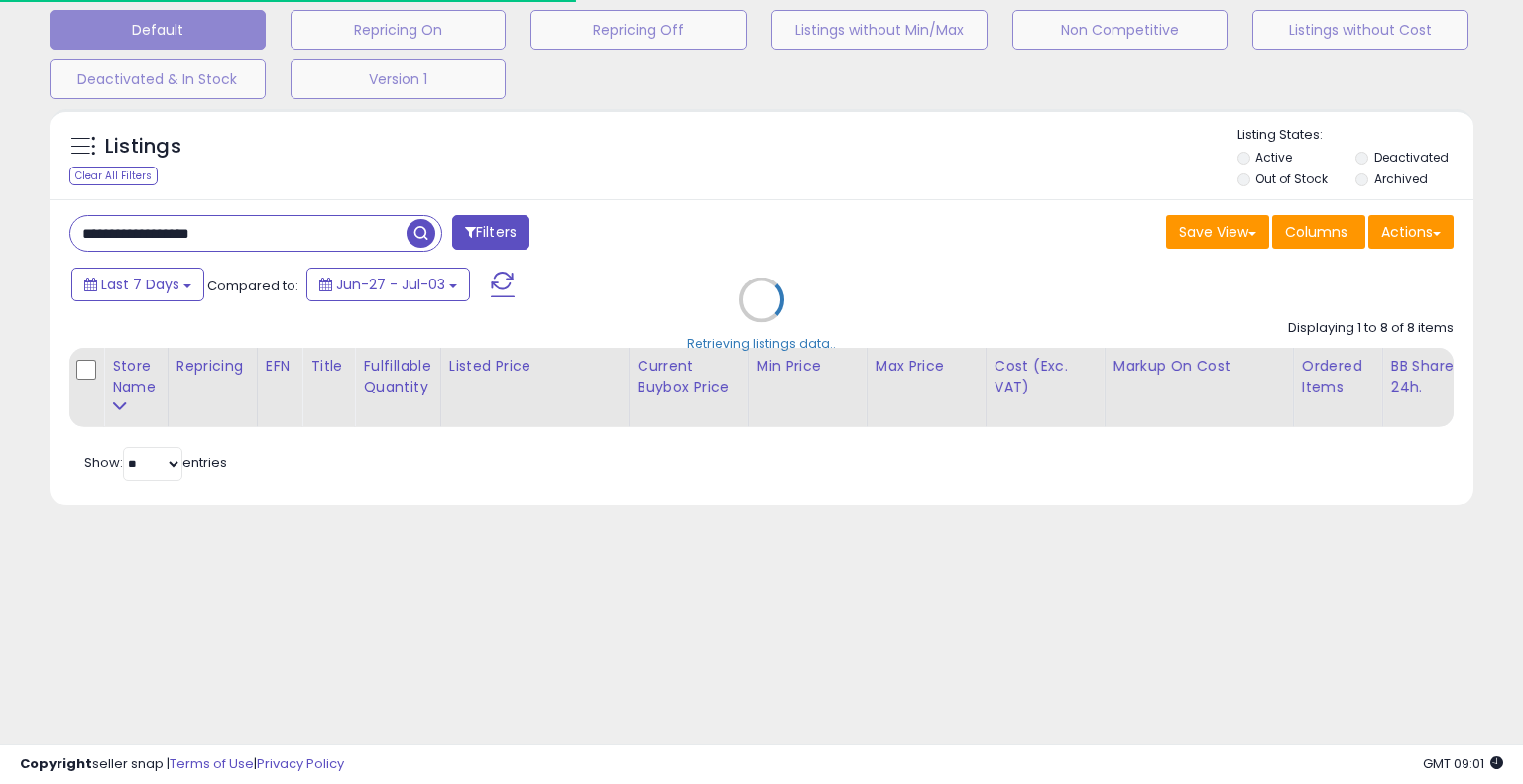 click on "Retrieving listings data.." at bounding box center (762, 314) 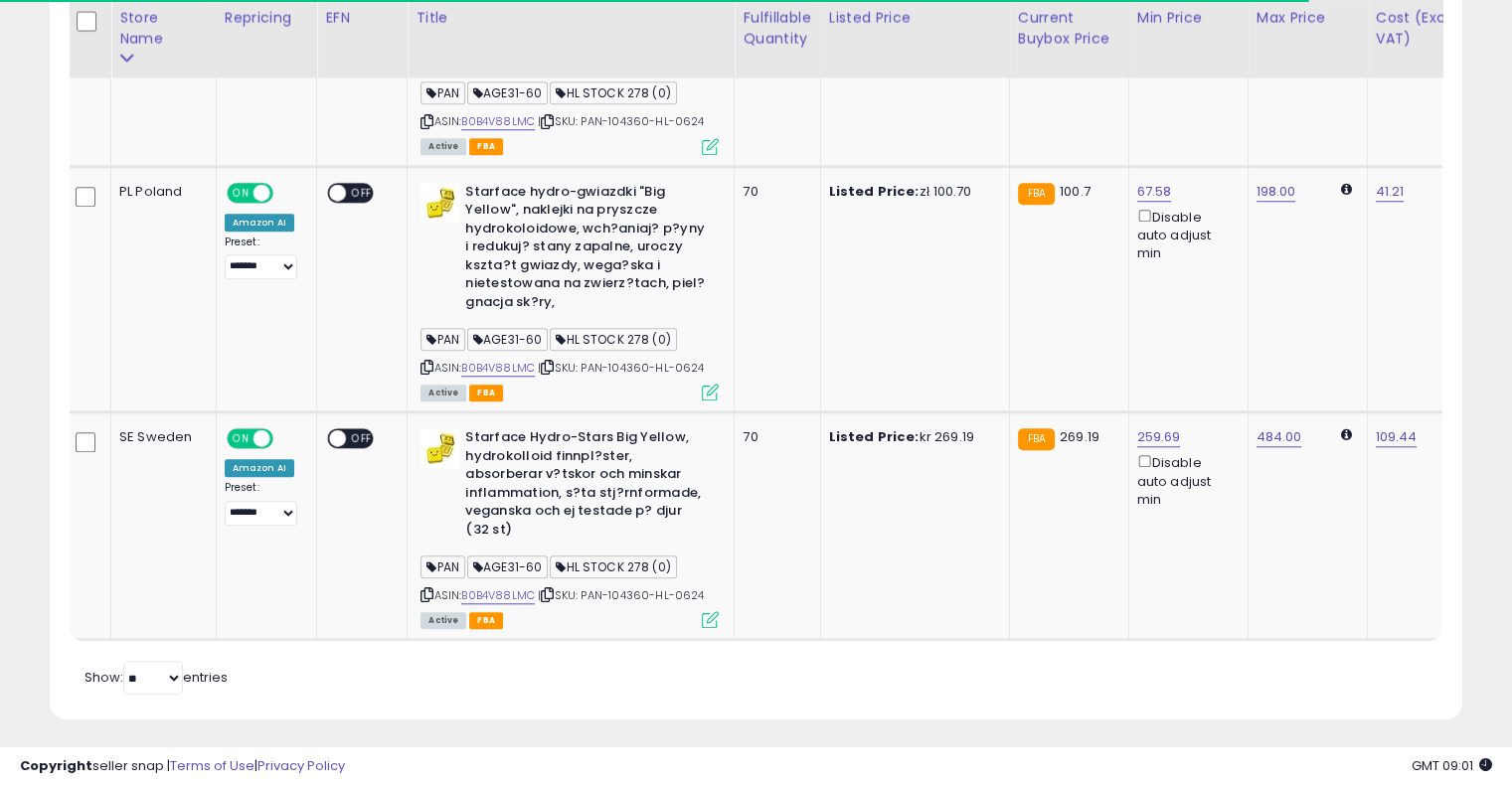 scroll, scrollTop: 1765, scrollLeft: 0, axis: vertical 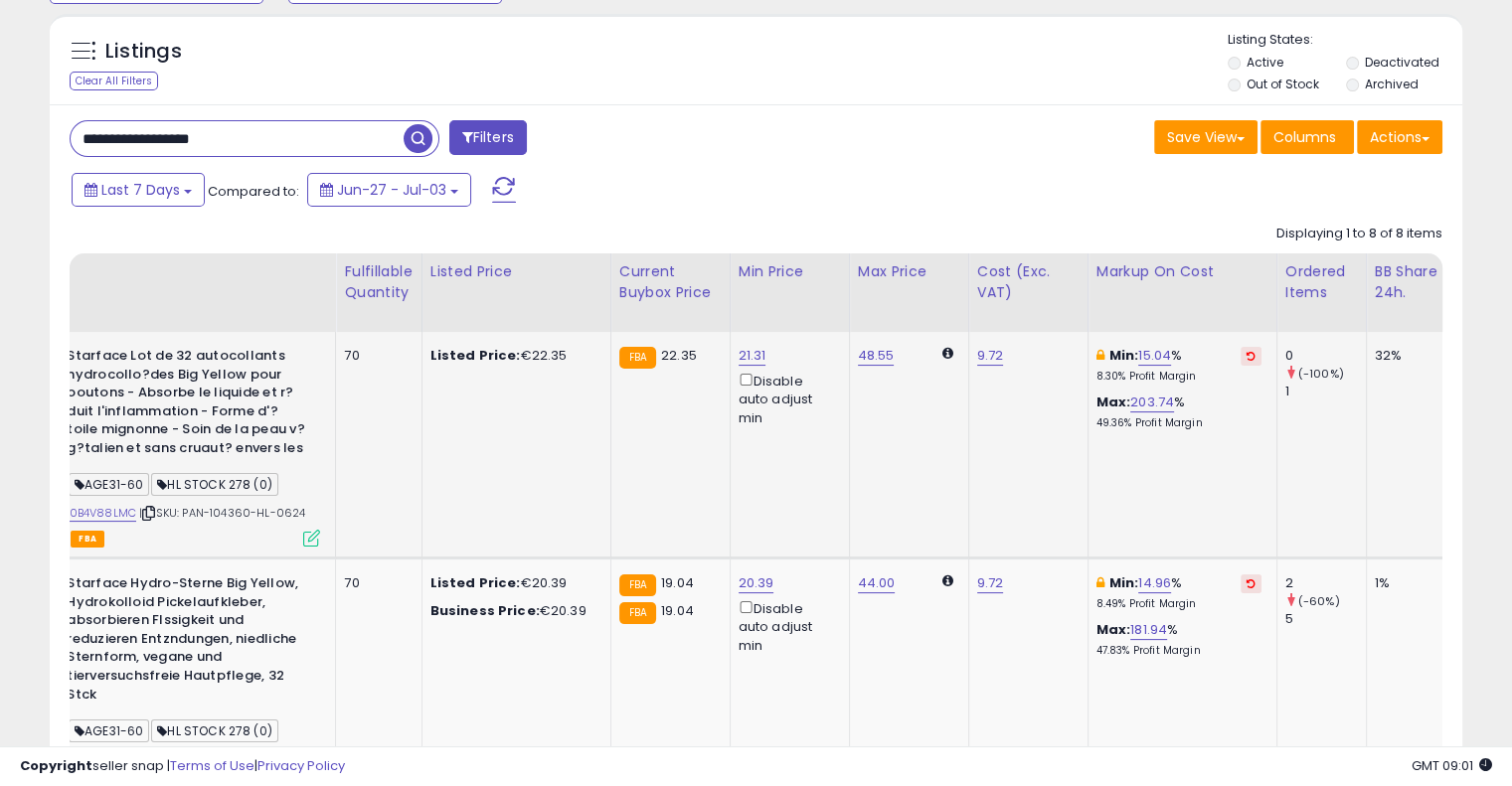 click at bounding box center (1251, 356) 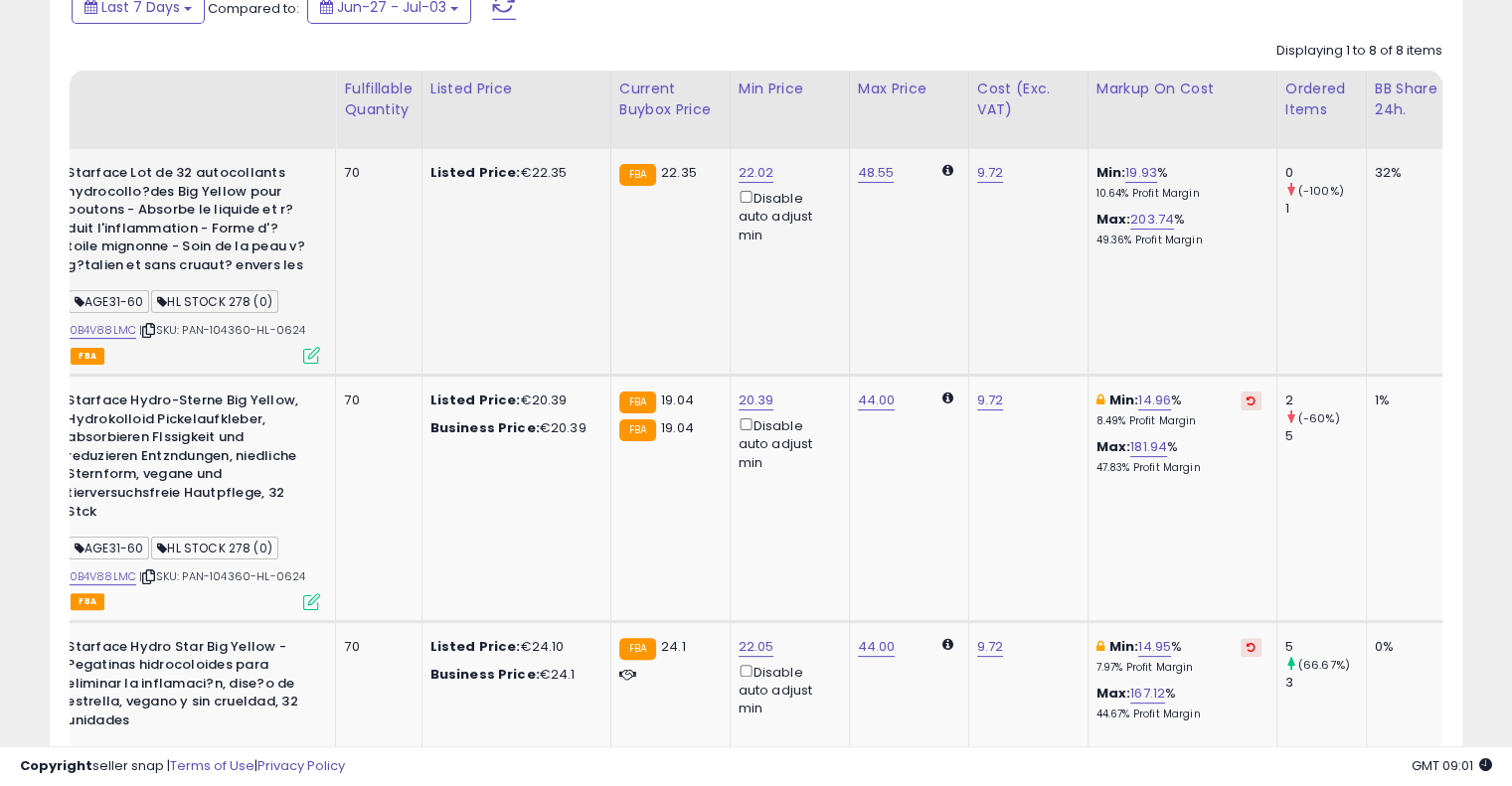 scroll, scrollTop: 415, scrollLeft: 0, axis: vertical 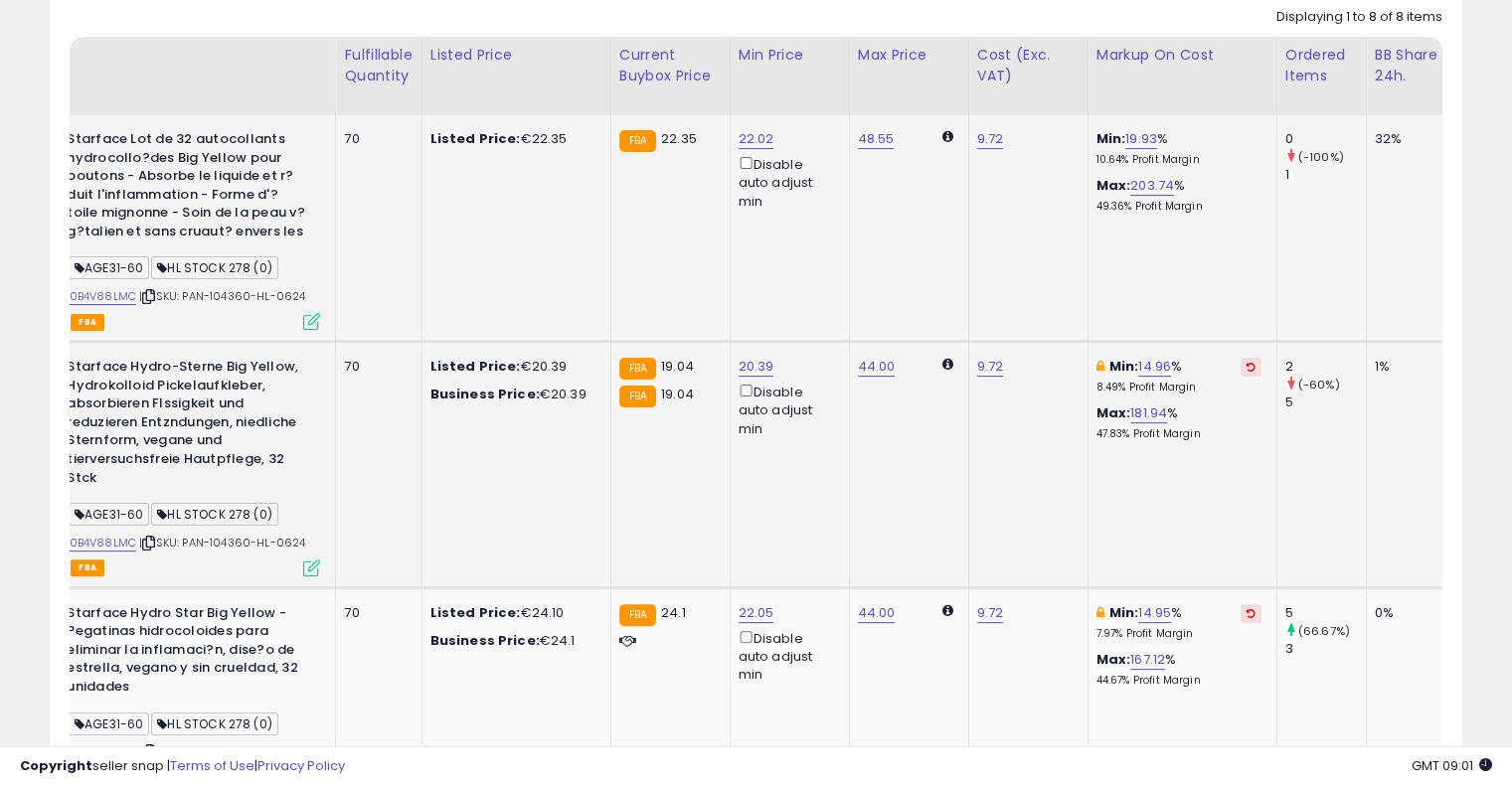 click at bounding box center [1251, 367] 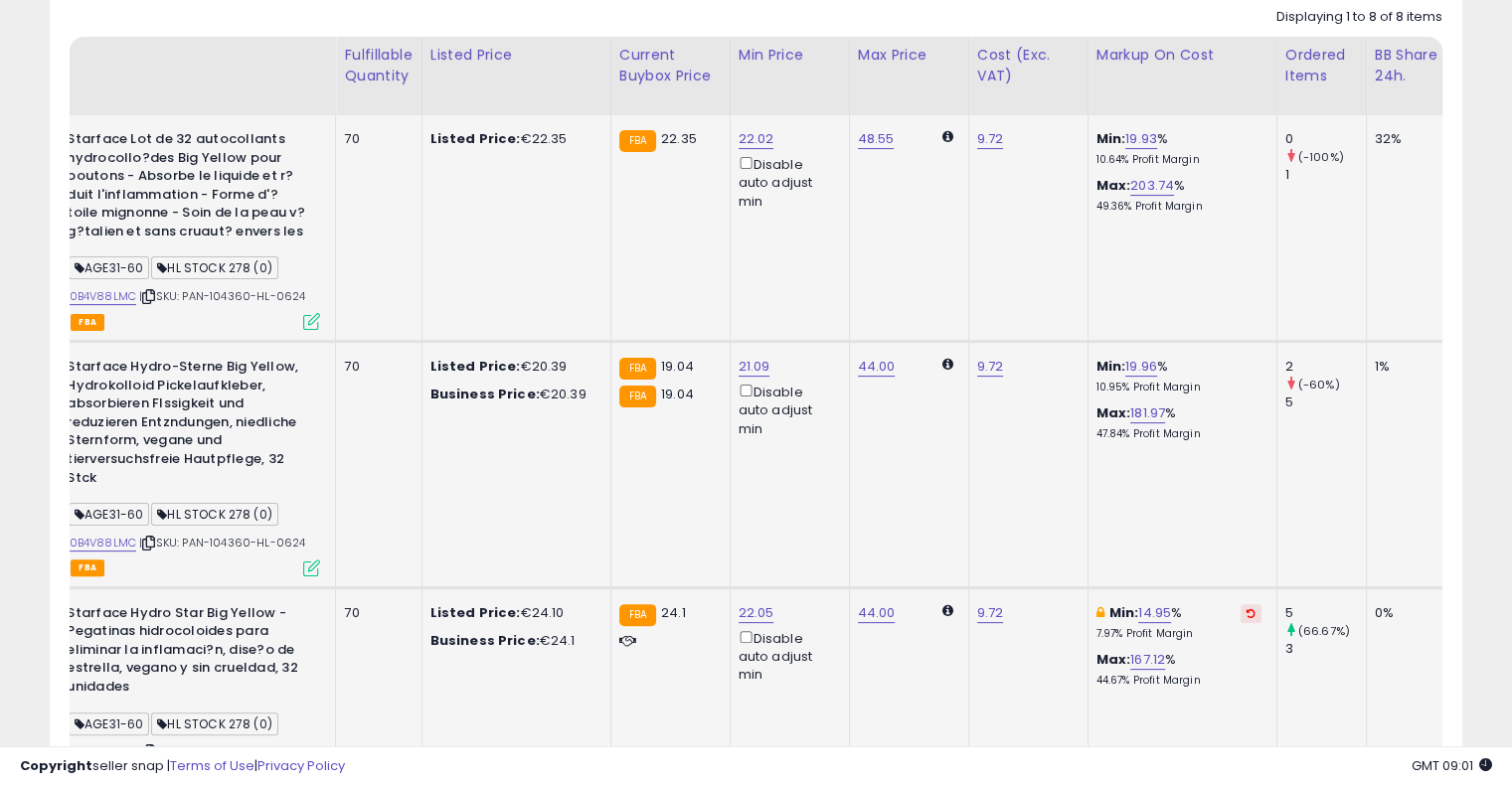 click at bounding box center [1251, 613] 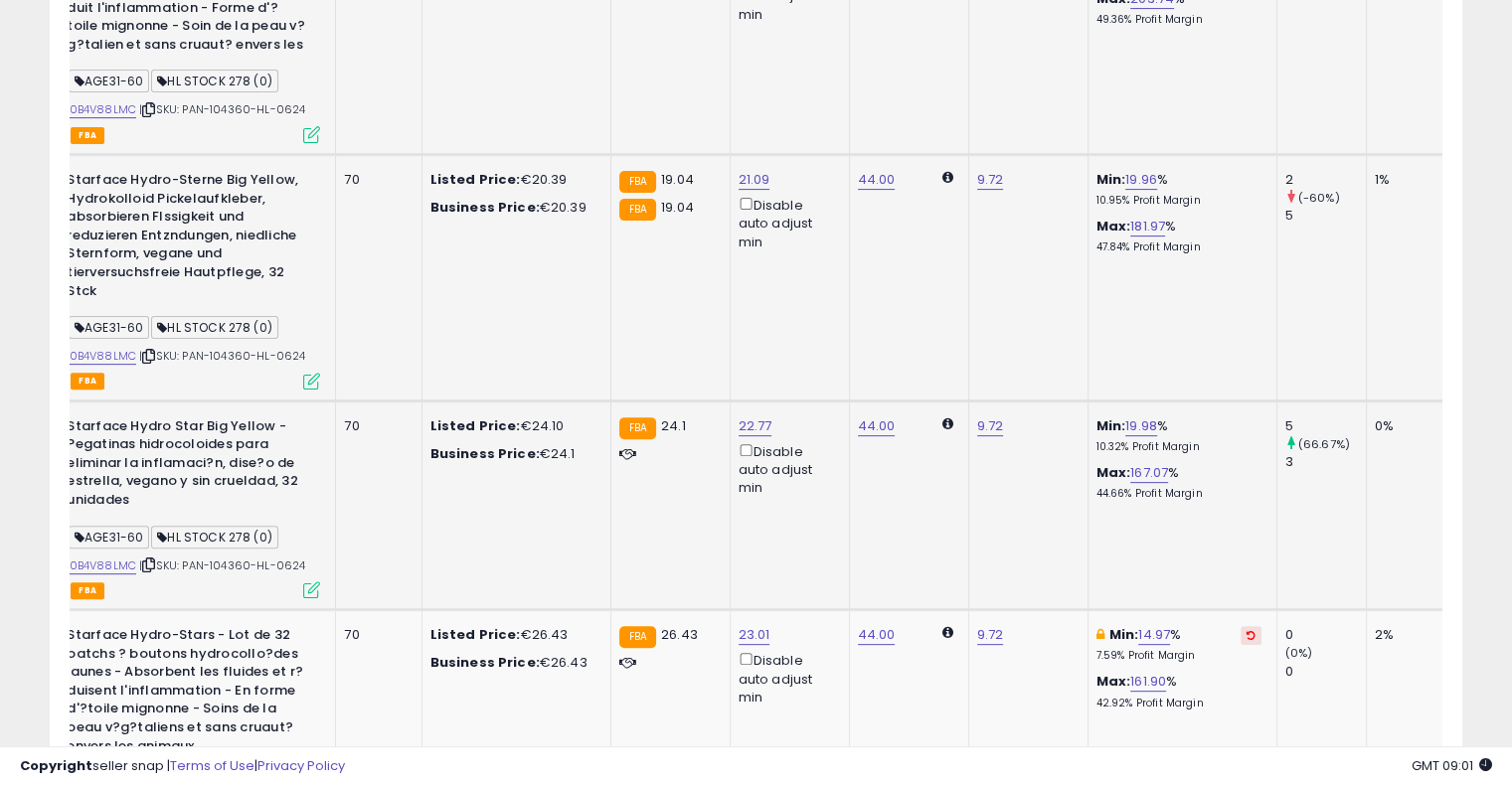 scroll, scrollTop: 692, scrollLeft: 0, axis: vertical 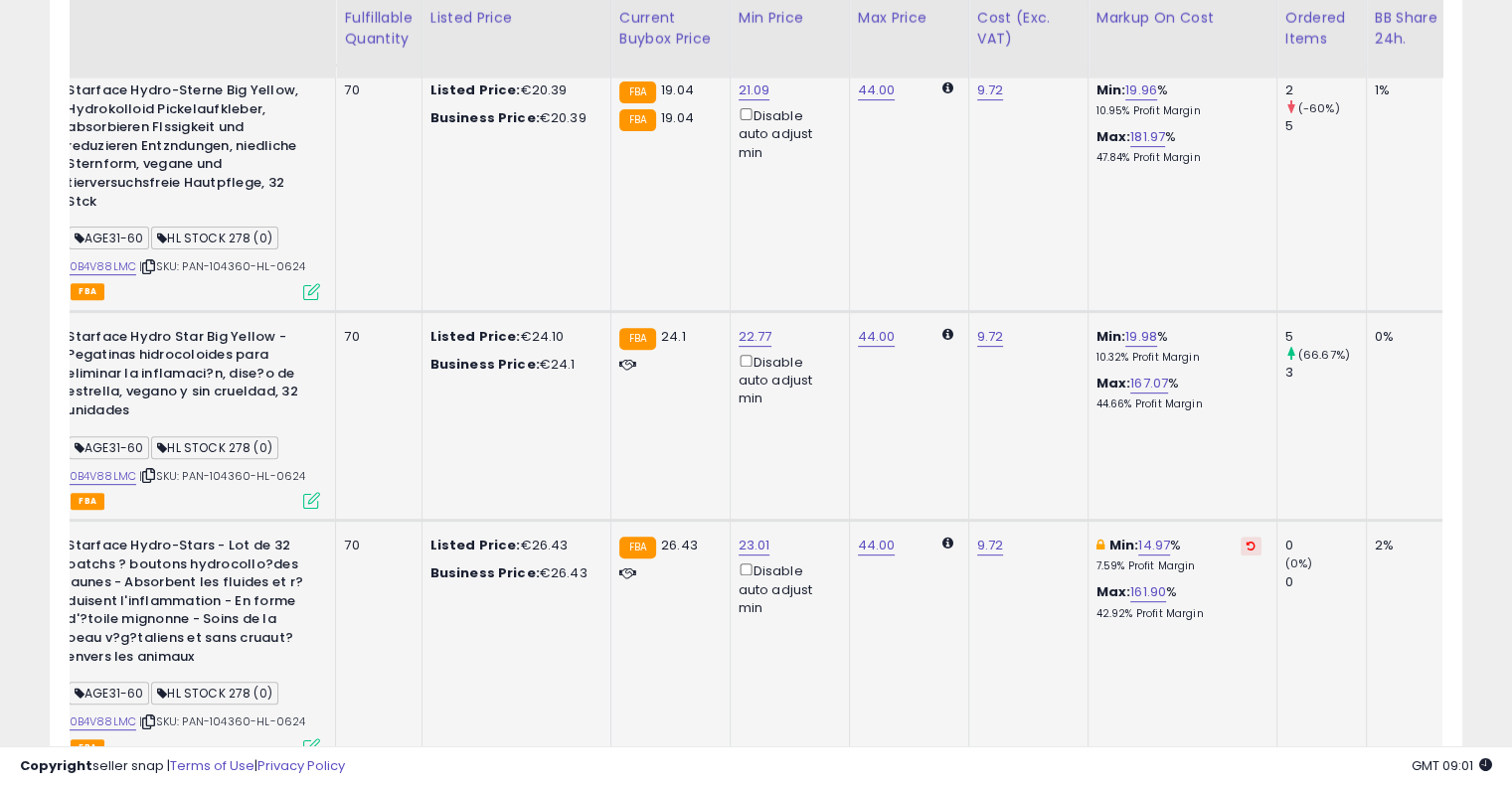 click at bounding box center [1251, 546] 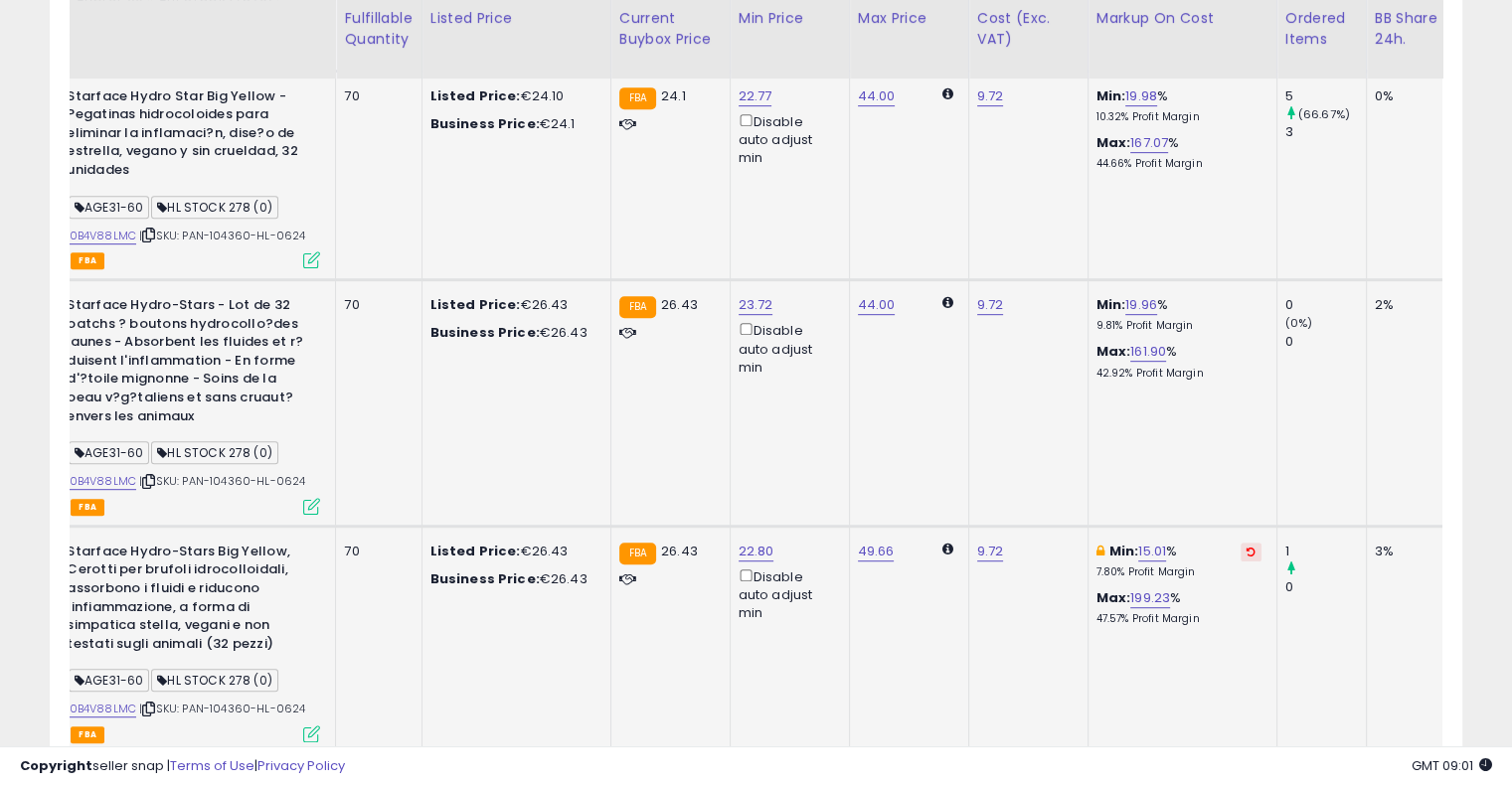 click at bounding box center (1251, 551) 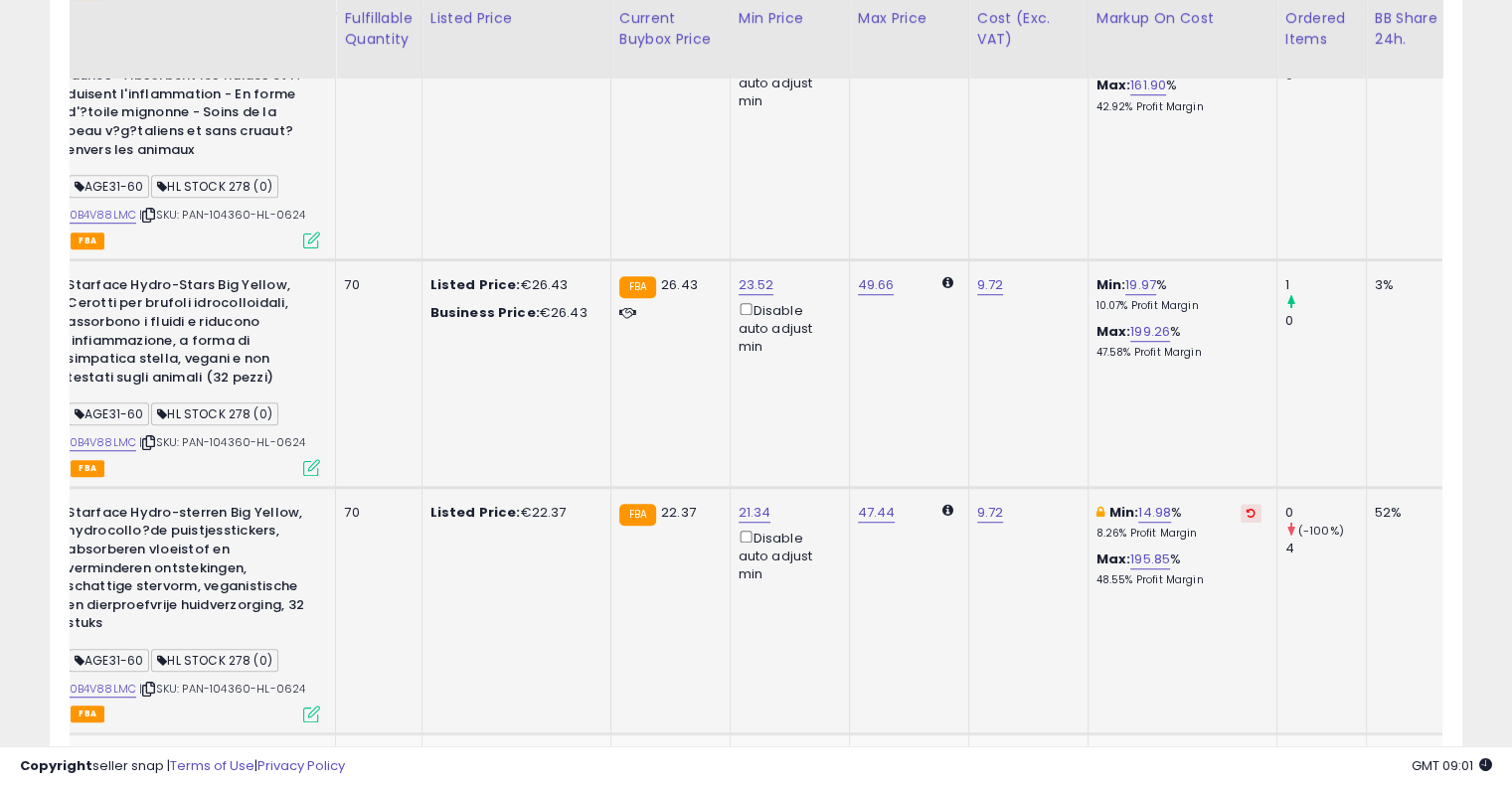 click at bounding box center [1251, 513] 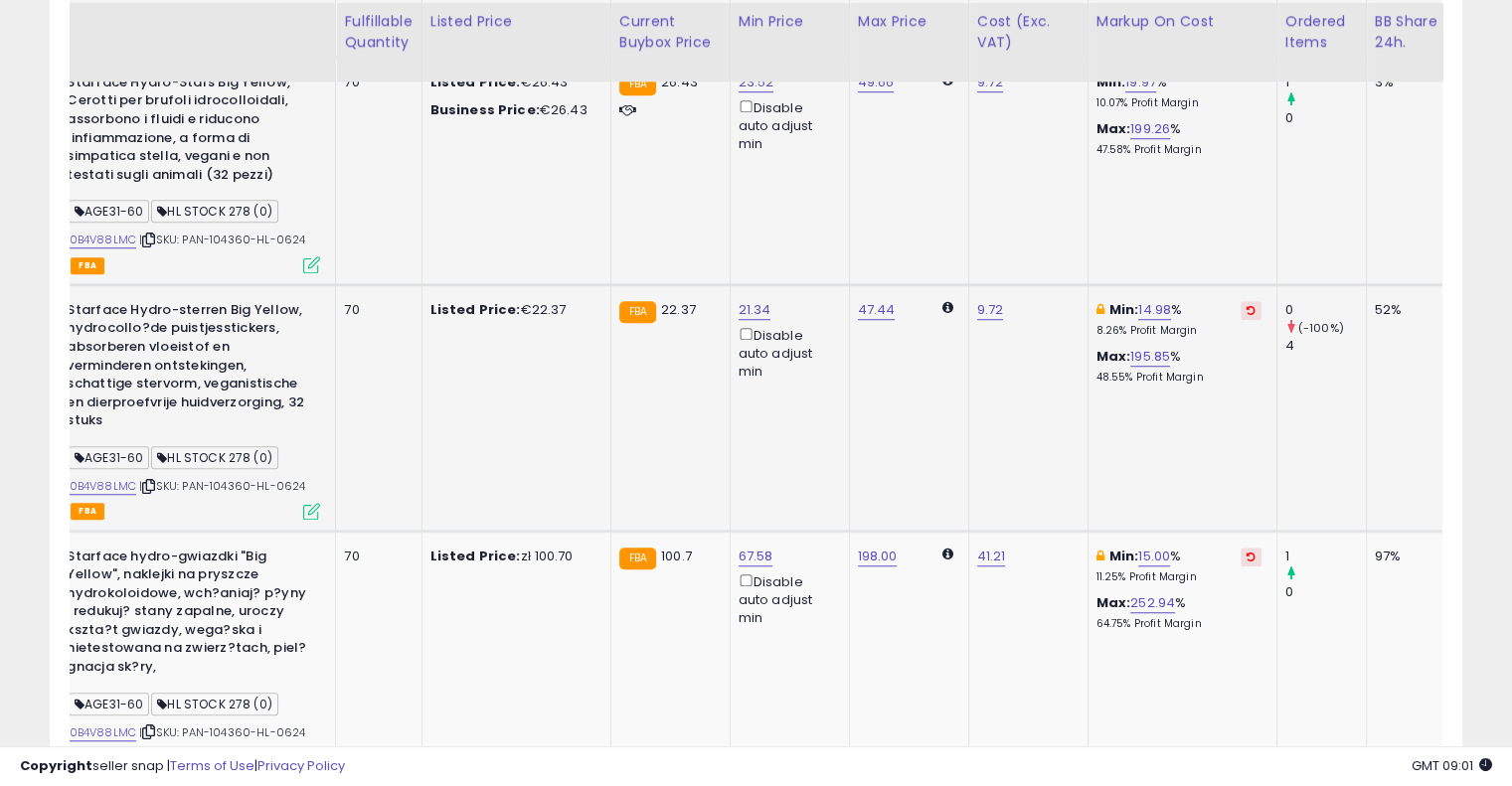 scroll, scrollTop: 1409, scrollLeft: 0, axis: vertical 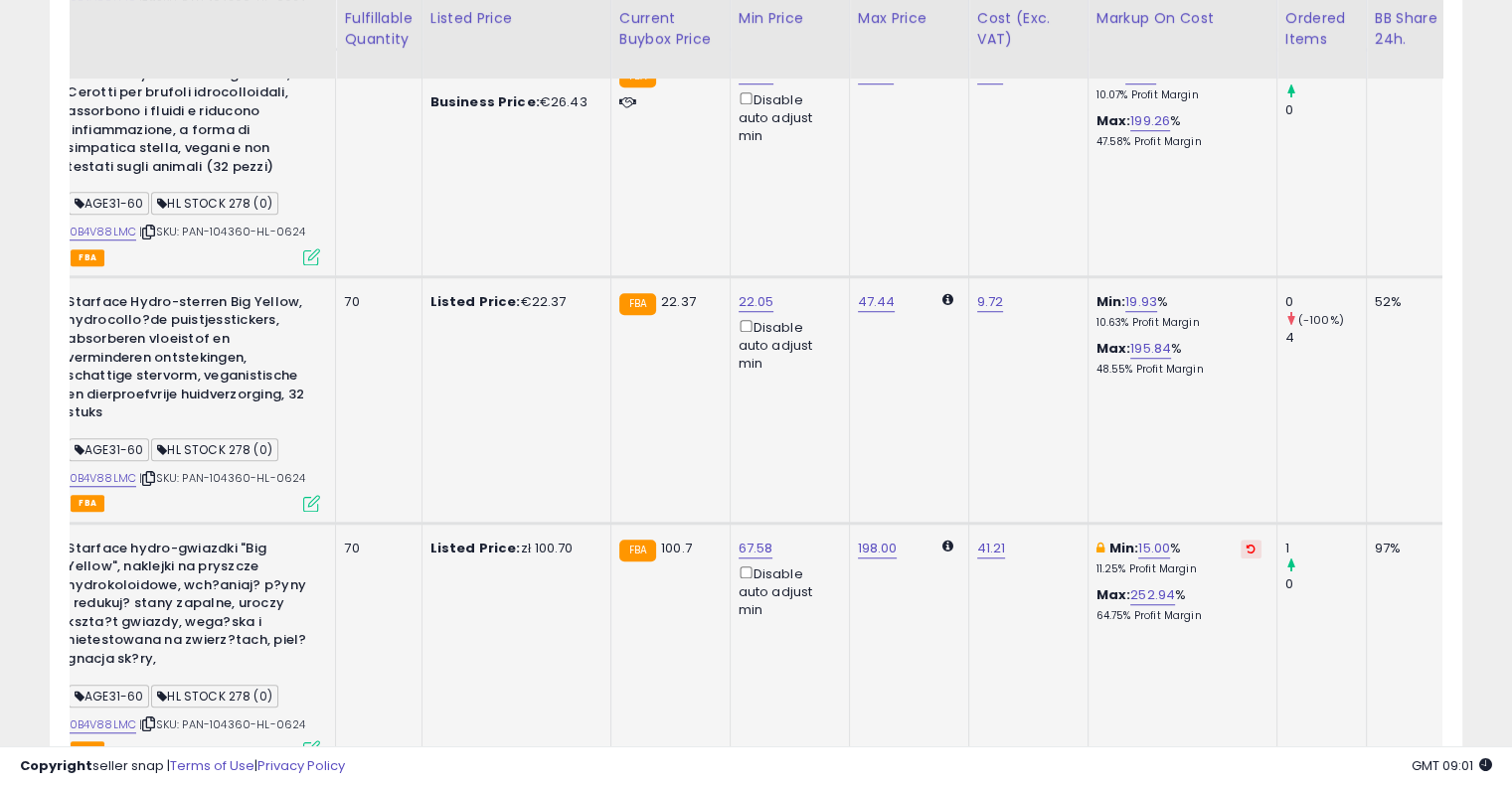 click at bounding box center (1251, 549) 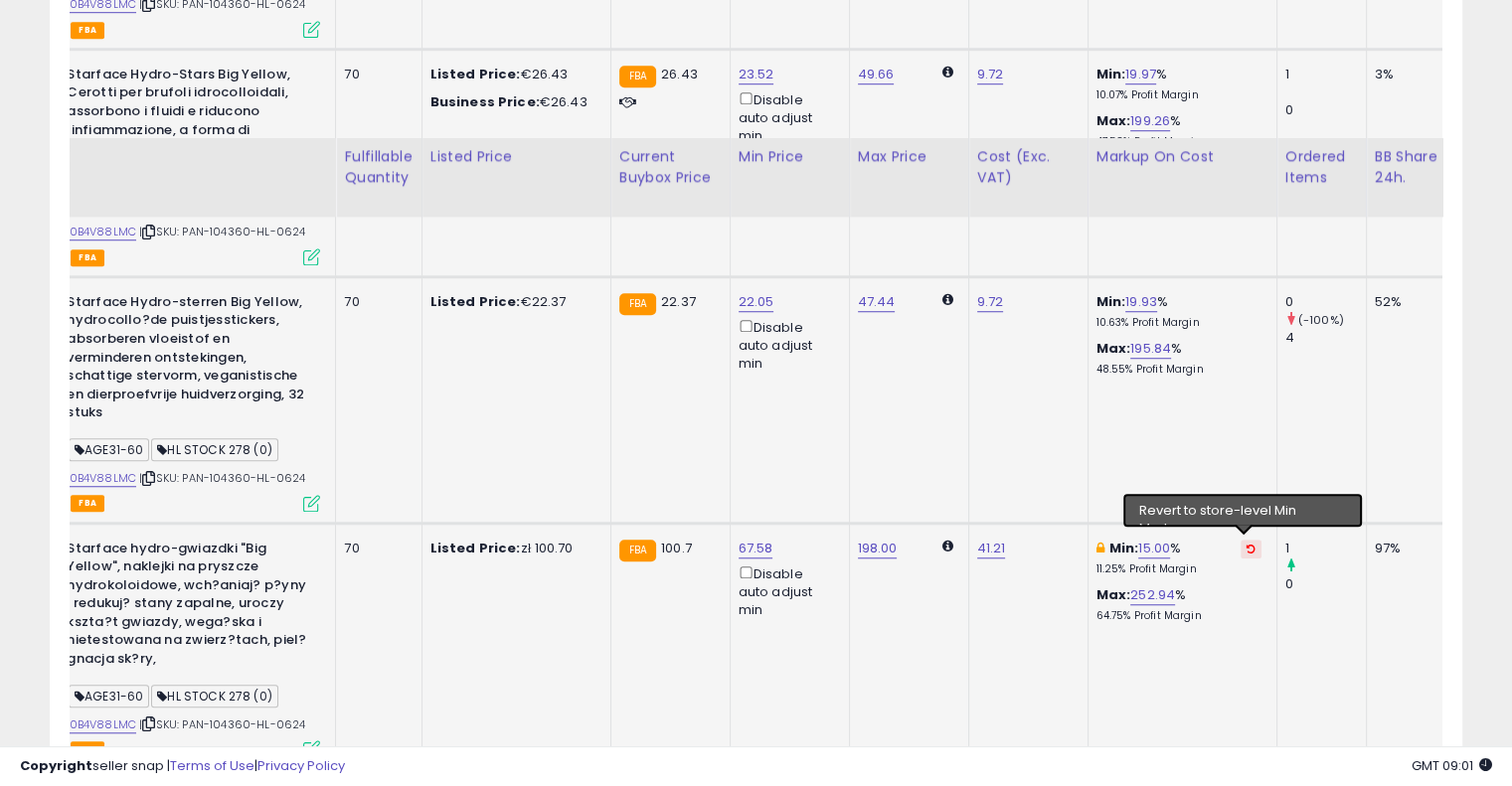 scroll, scrollTop: 1620, scrollLeft: 0, axis: vertical 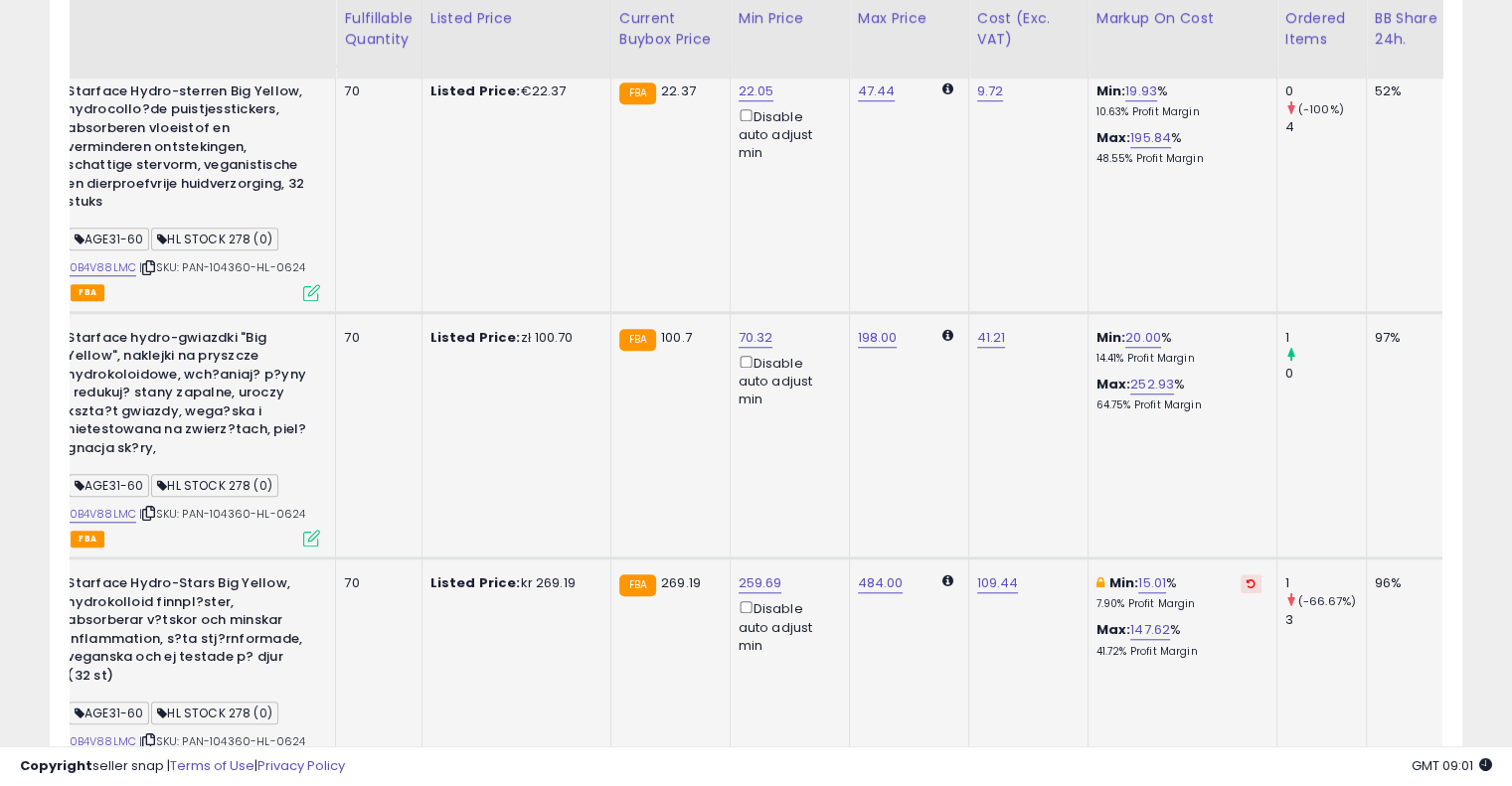 click at bounding box center [1251, 583] 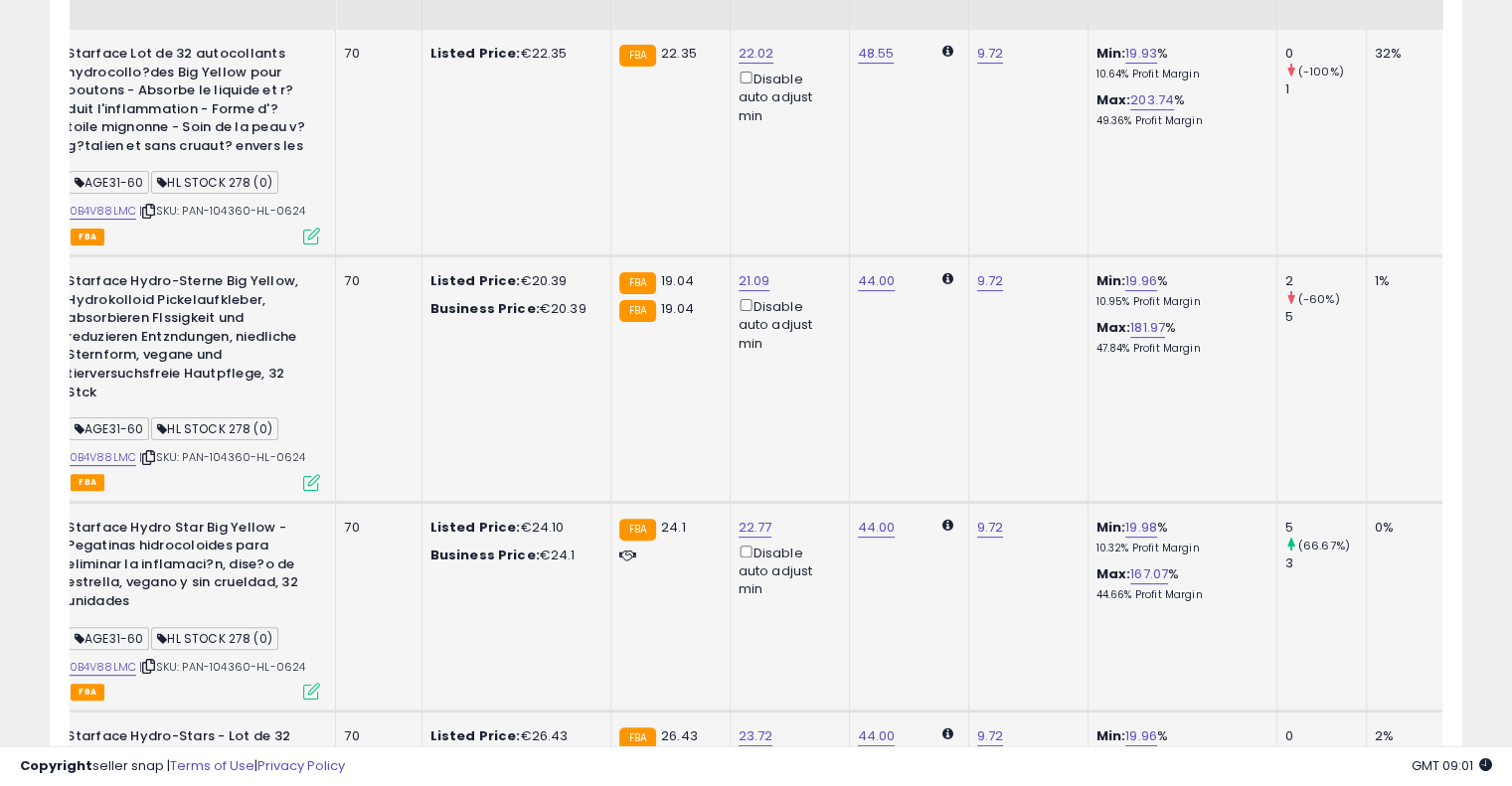scroll, scrollTop: 227, scrollLeft: 0, axis: vertical 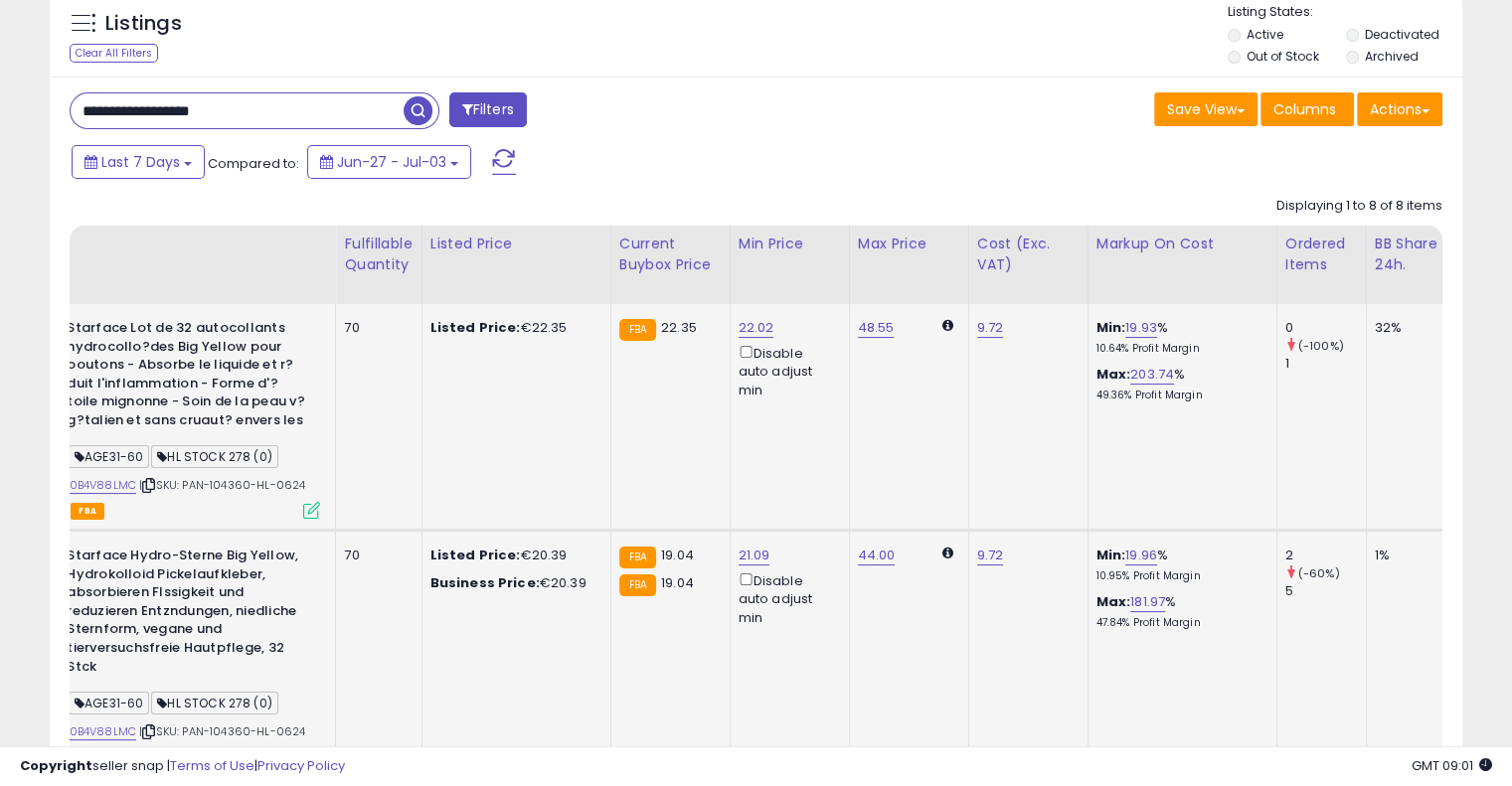 click on "**********" at bounding box center [237, 110] 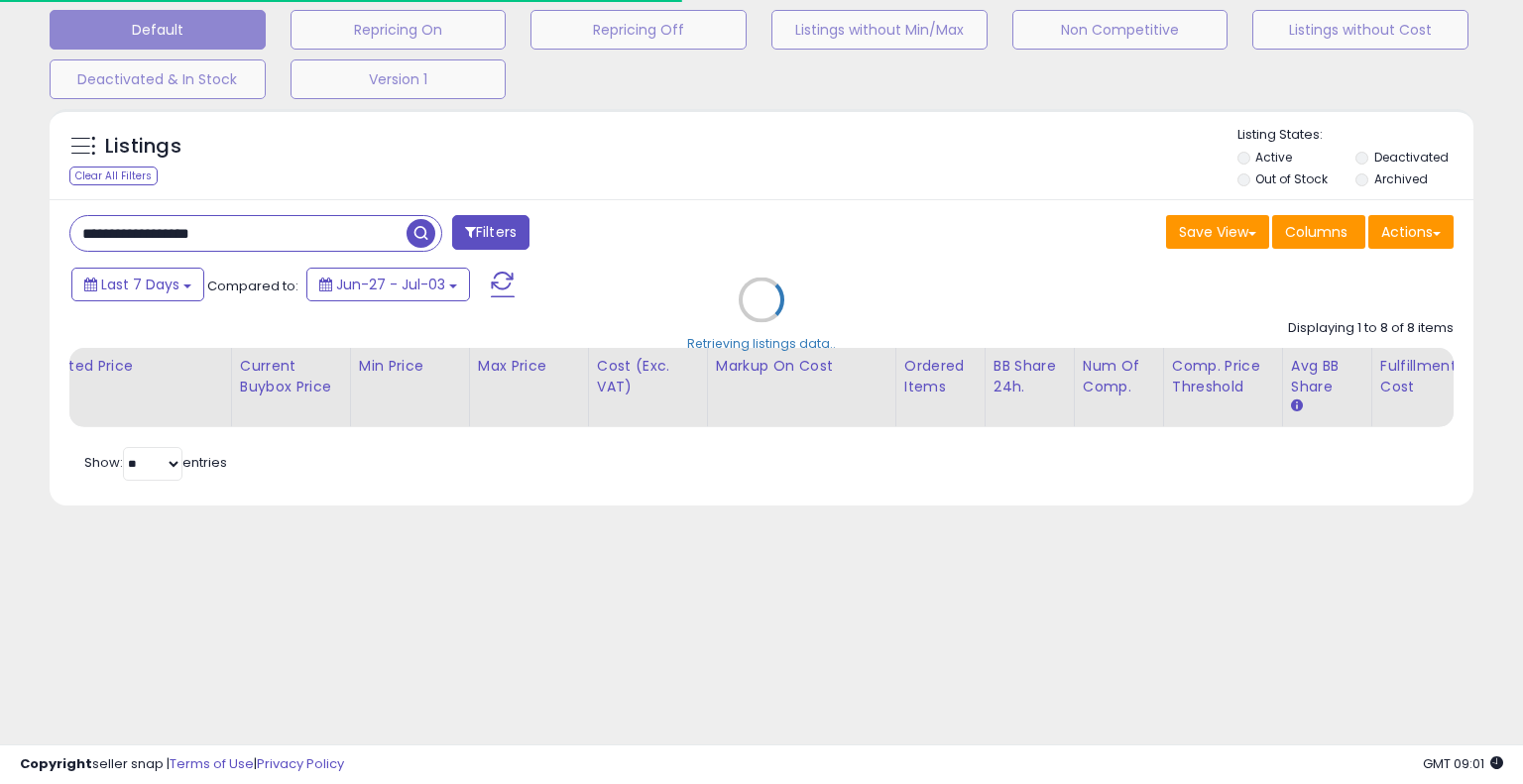 click on "Retrieving listings data.." at bounding box center [762, 314] 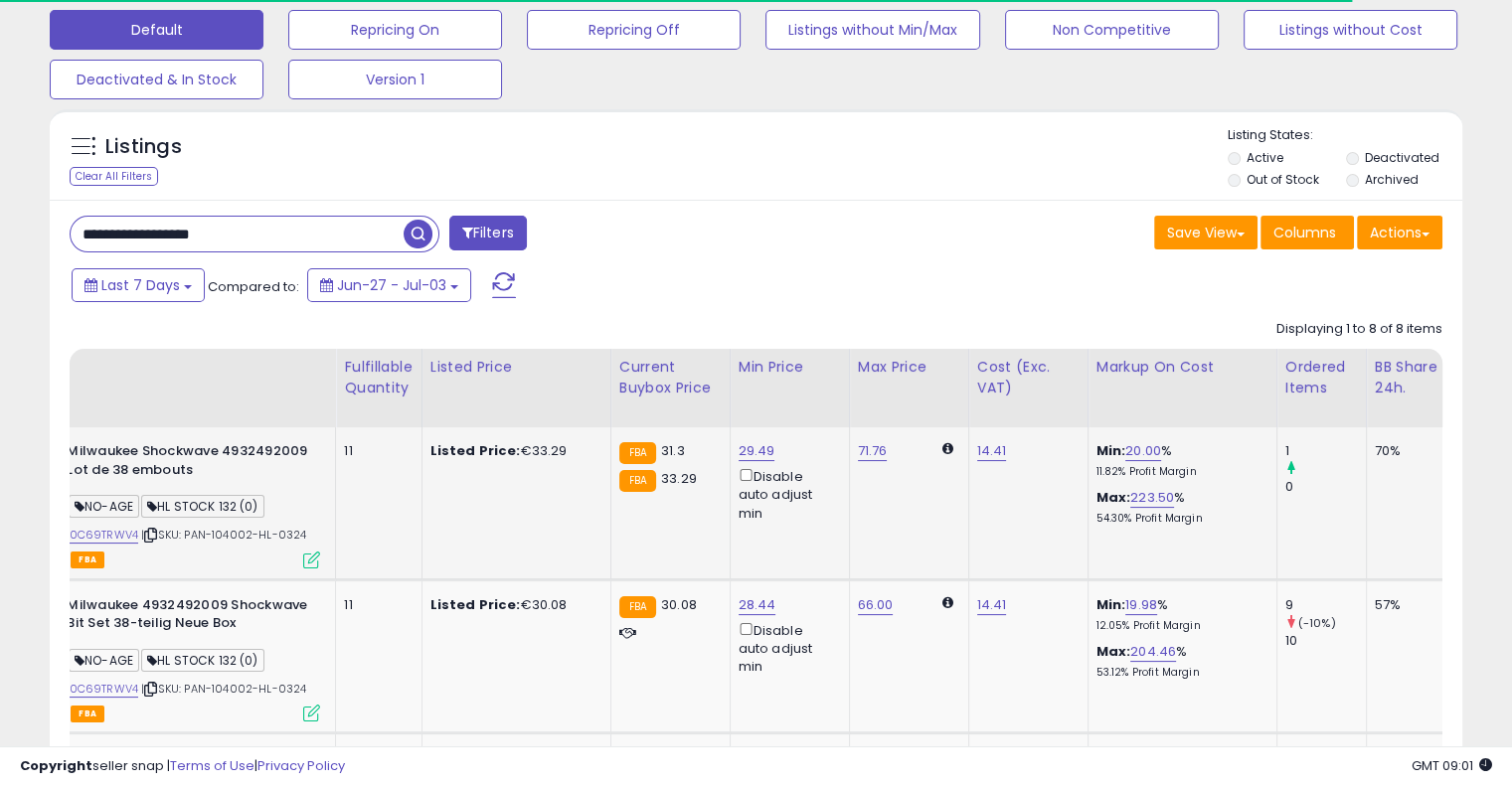 scroll, scrollTop: 0, scrollLeft: 138, axis: horizontal 